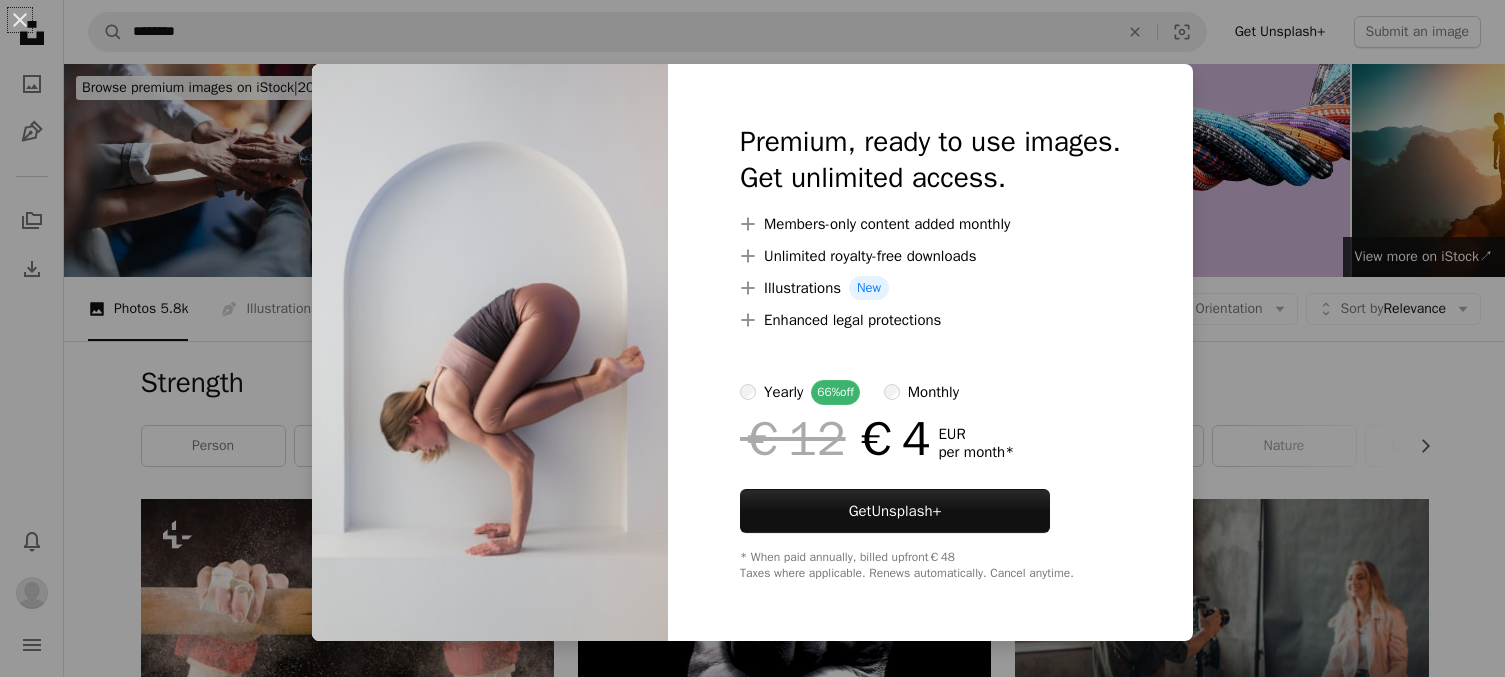 scroll, scrollTop: 25872, scrollLeft: 0, axis: vertical 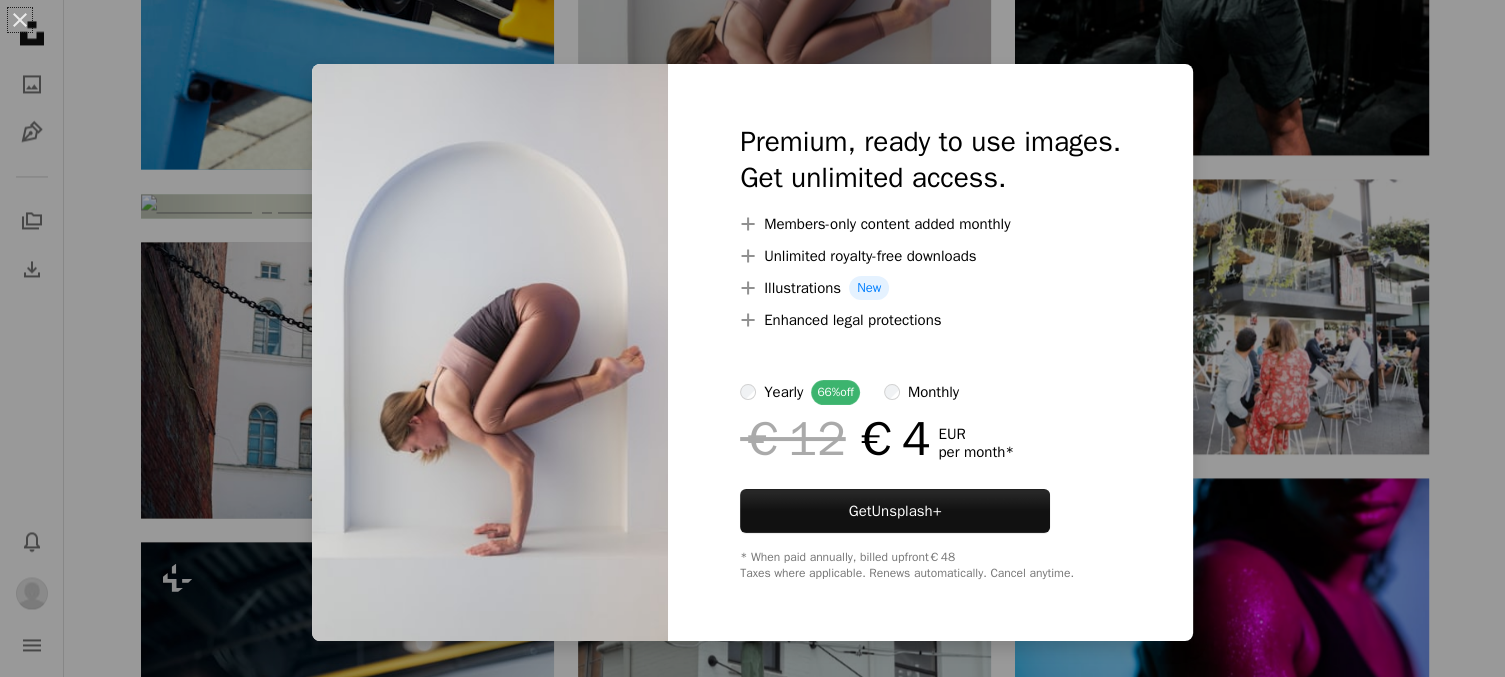 click on "An X shape Premium, ready to use images. Get unlimited access. A plus sign Members-only content added monthly A plus sign Unlimited royalty-free downloads A plus sign Illustrations  New A plus sign Enhanced legal protections yearly 66%  off monthly €12   €4 EUR per month * Get  Unsplash+ * When paid annually, billed upfront  €48 Taxes where applicable. Renews automatically. Cancel anytime." at bounding box center [752, 338] 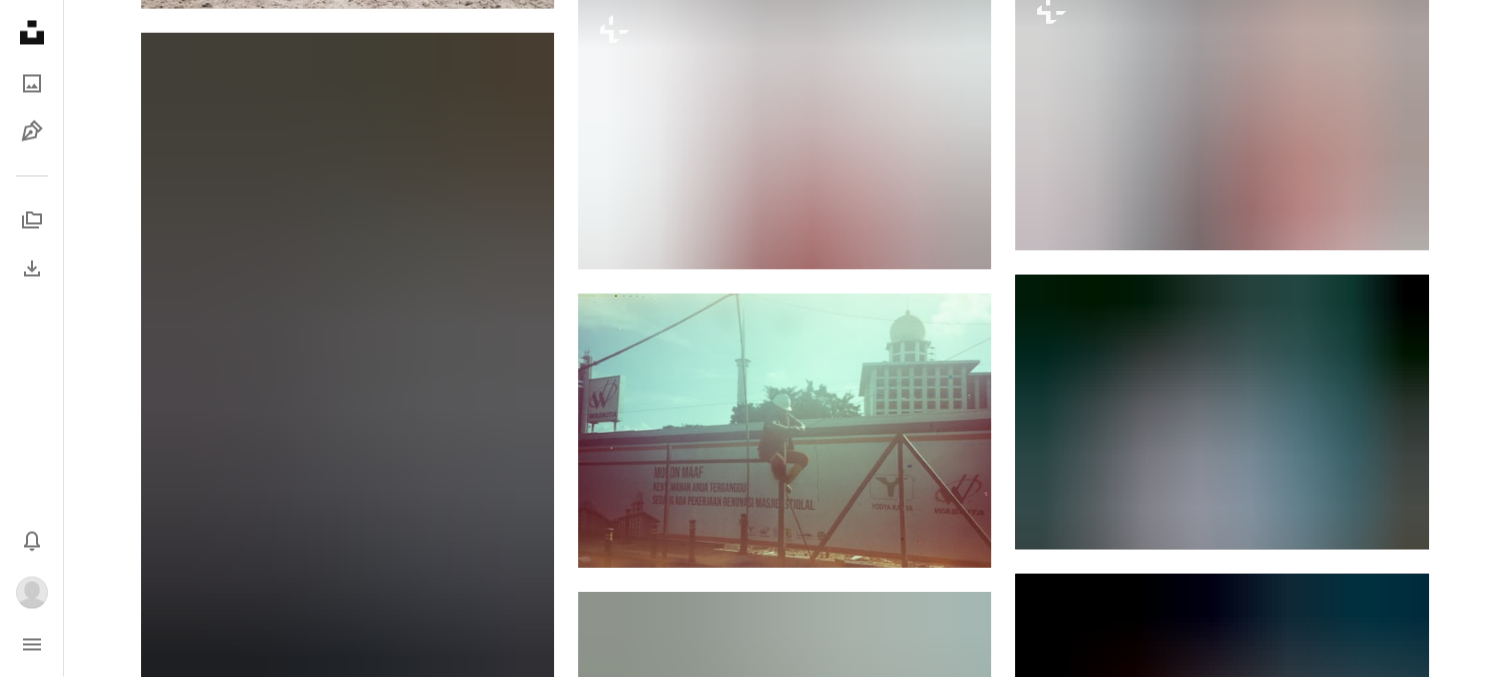 scroll, scrollTop: 41500, scrollLeft: 0, axis: vertical 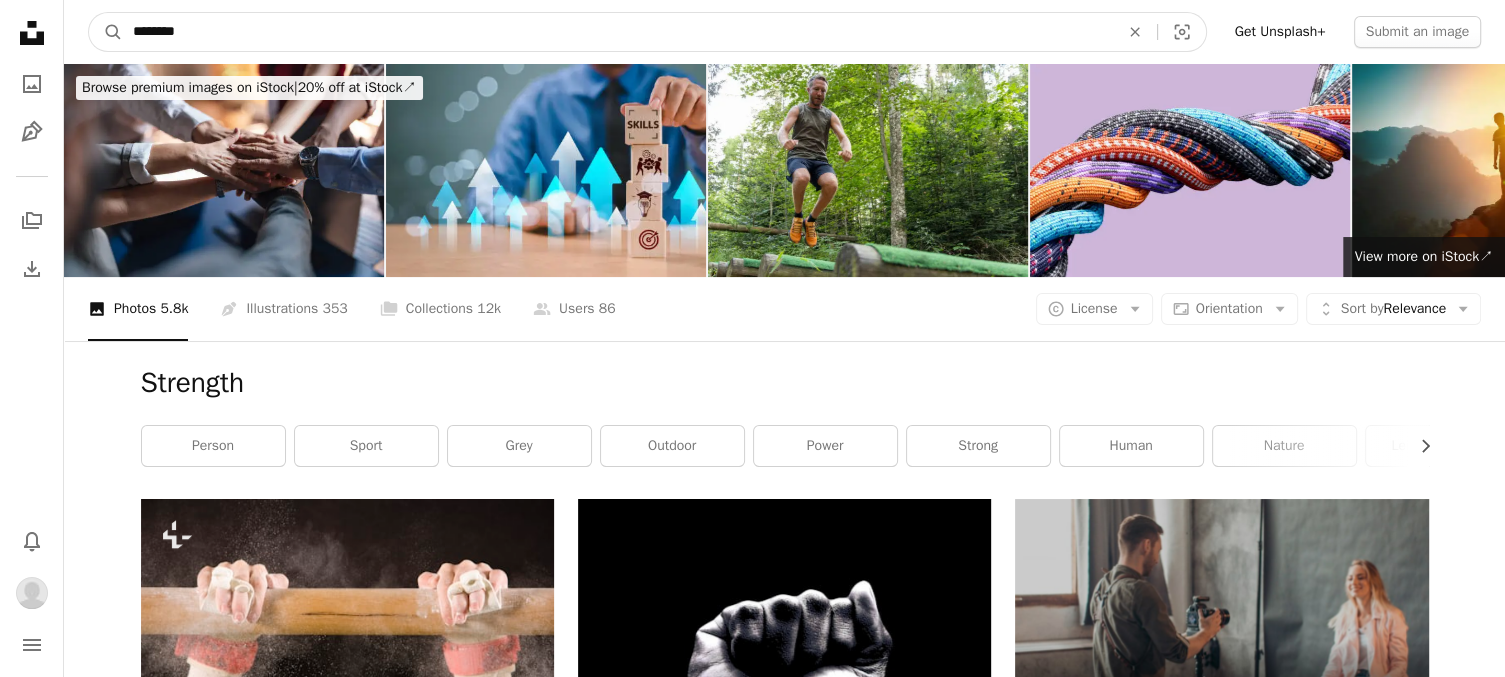 click on "********" at bounding box center (618, 32) 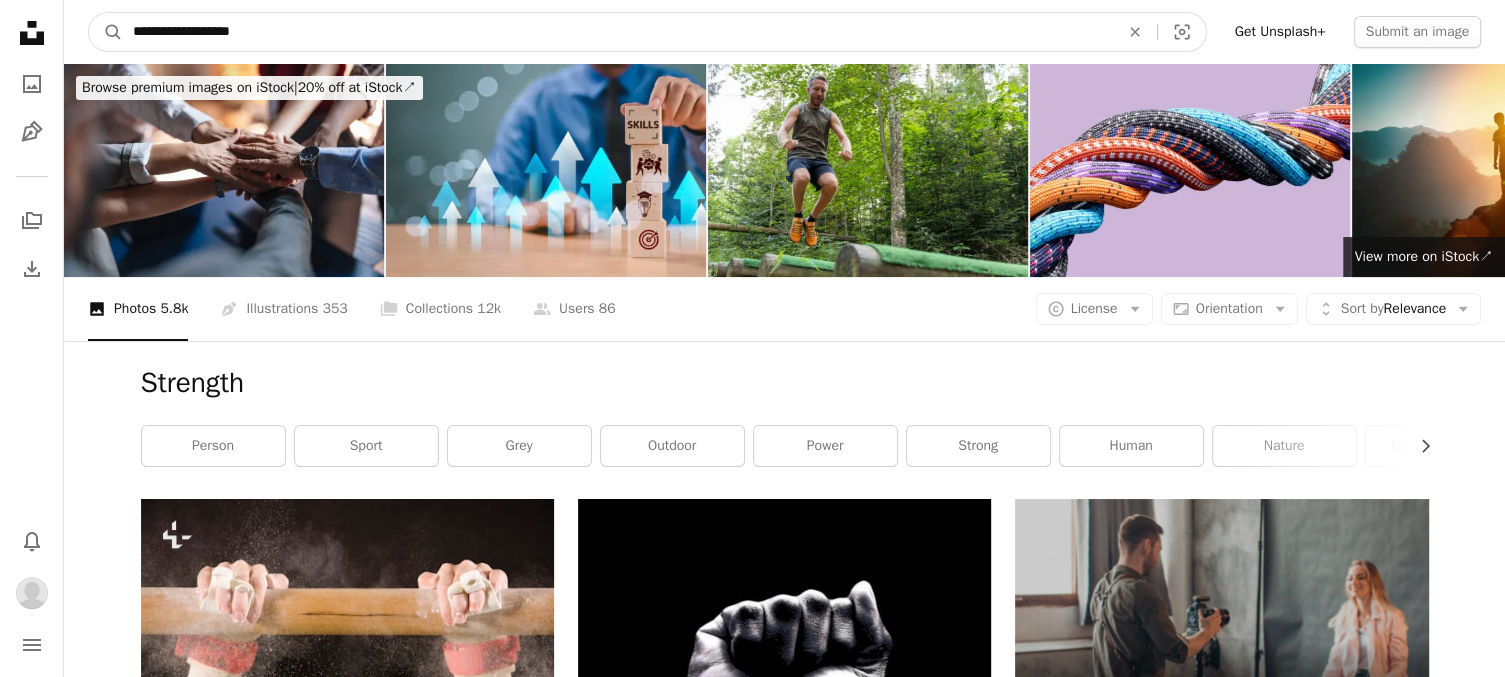 type on "**********" 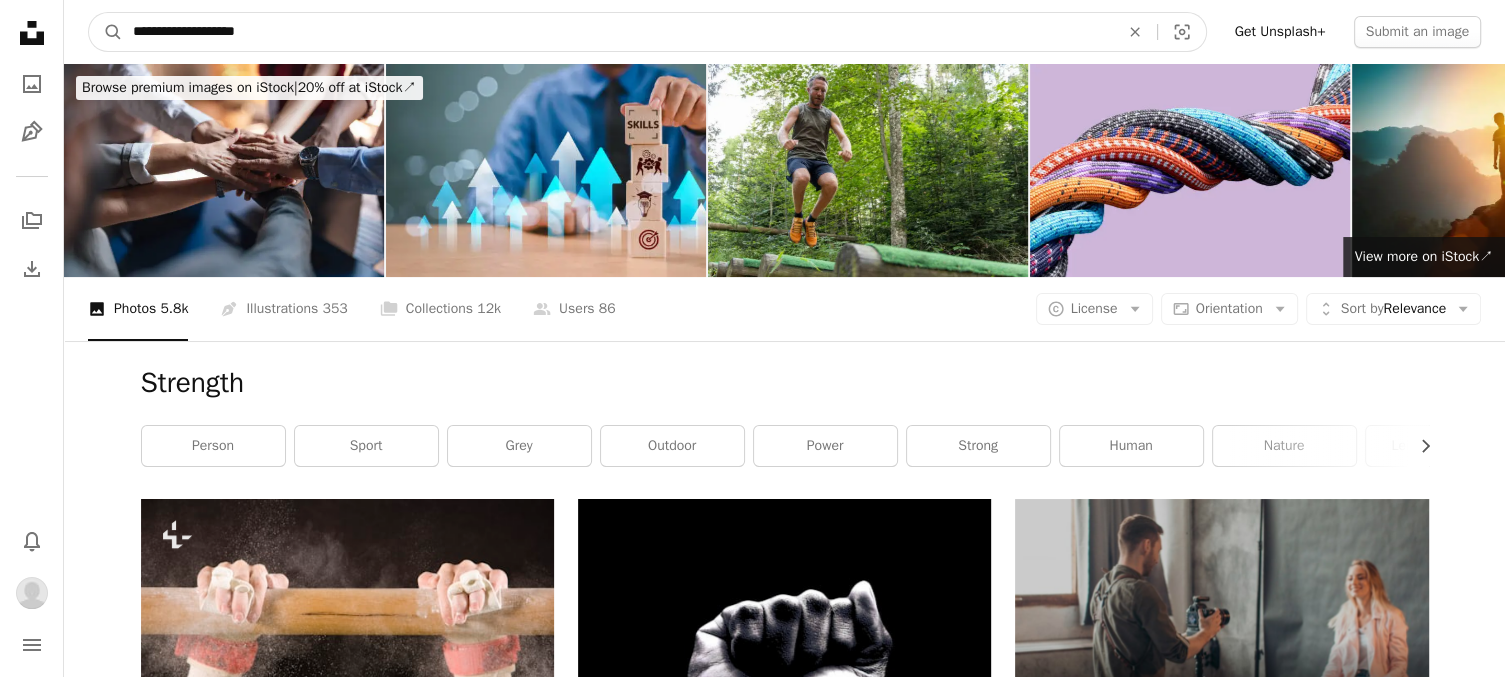 click on "A magnifying glass" at bounding box center [106, 32] 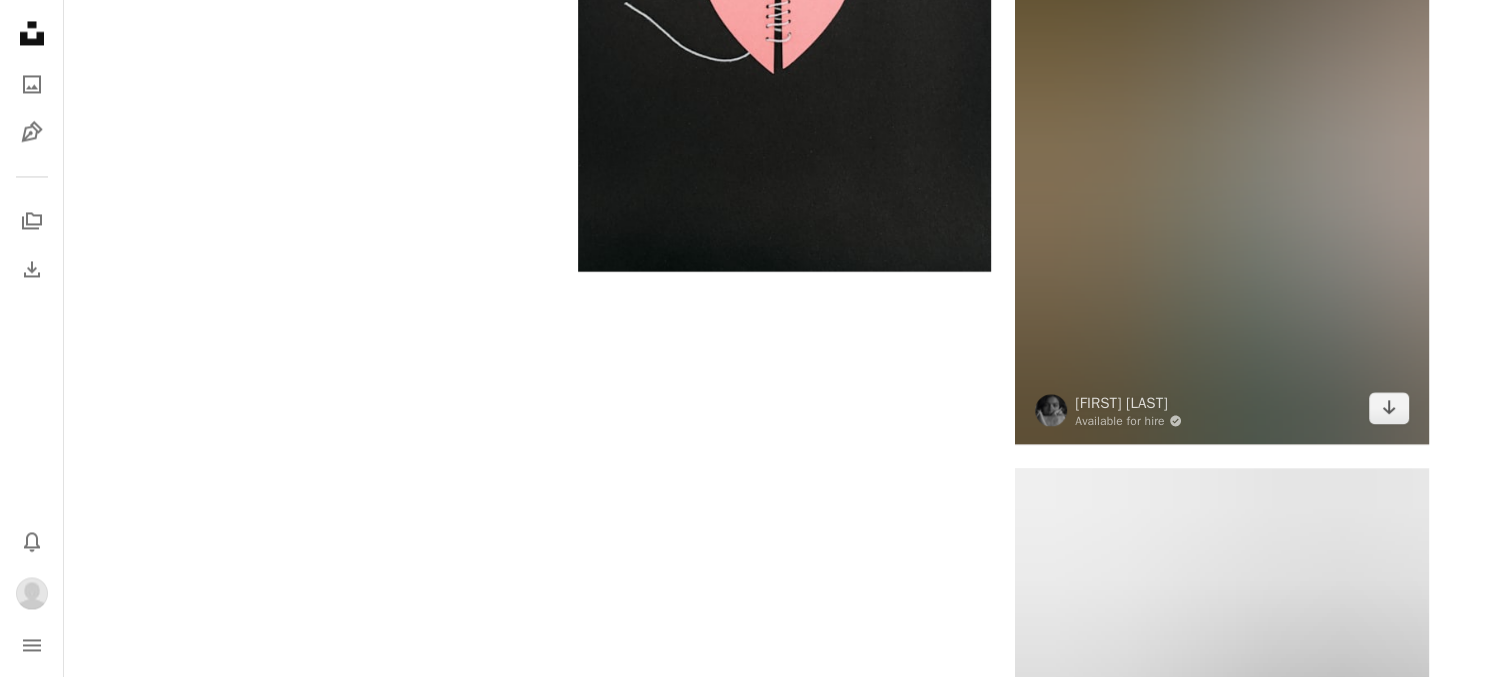 scroll, scrollTop: 4012, scrollLeft: 0, axis: vertical 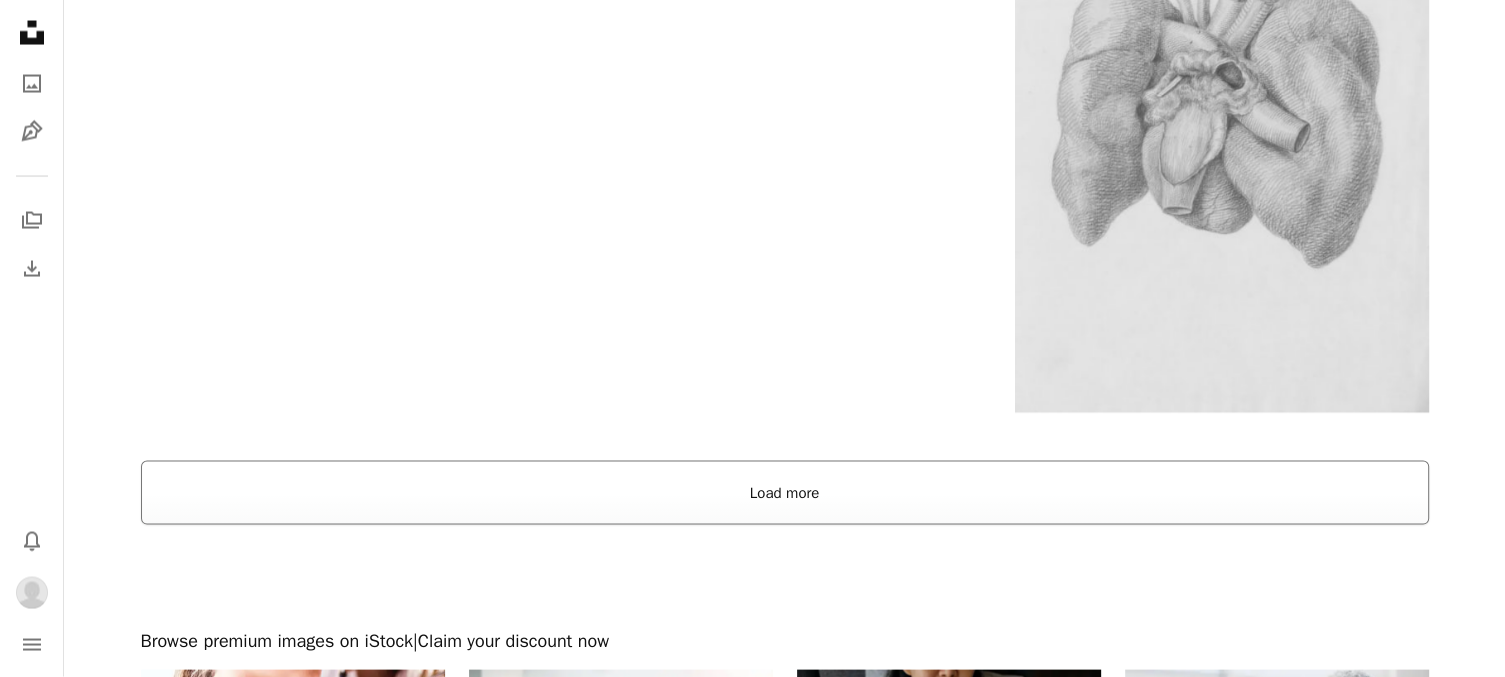 click on "Load more" at bounding box center [785, 493] 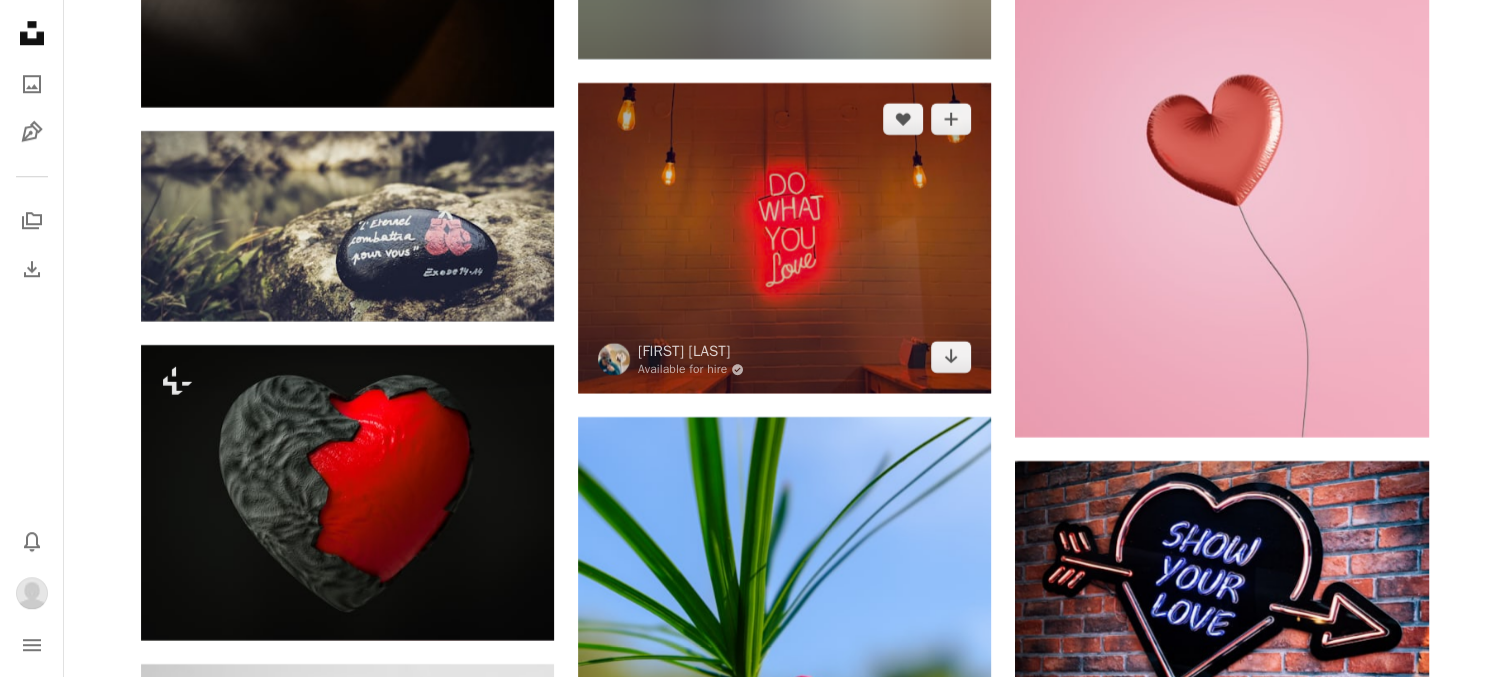 scroll, scrollTop: 9504, scrollLeft: 0, axis: vertical 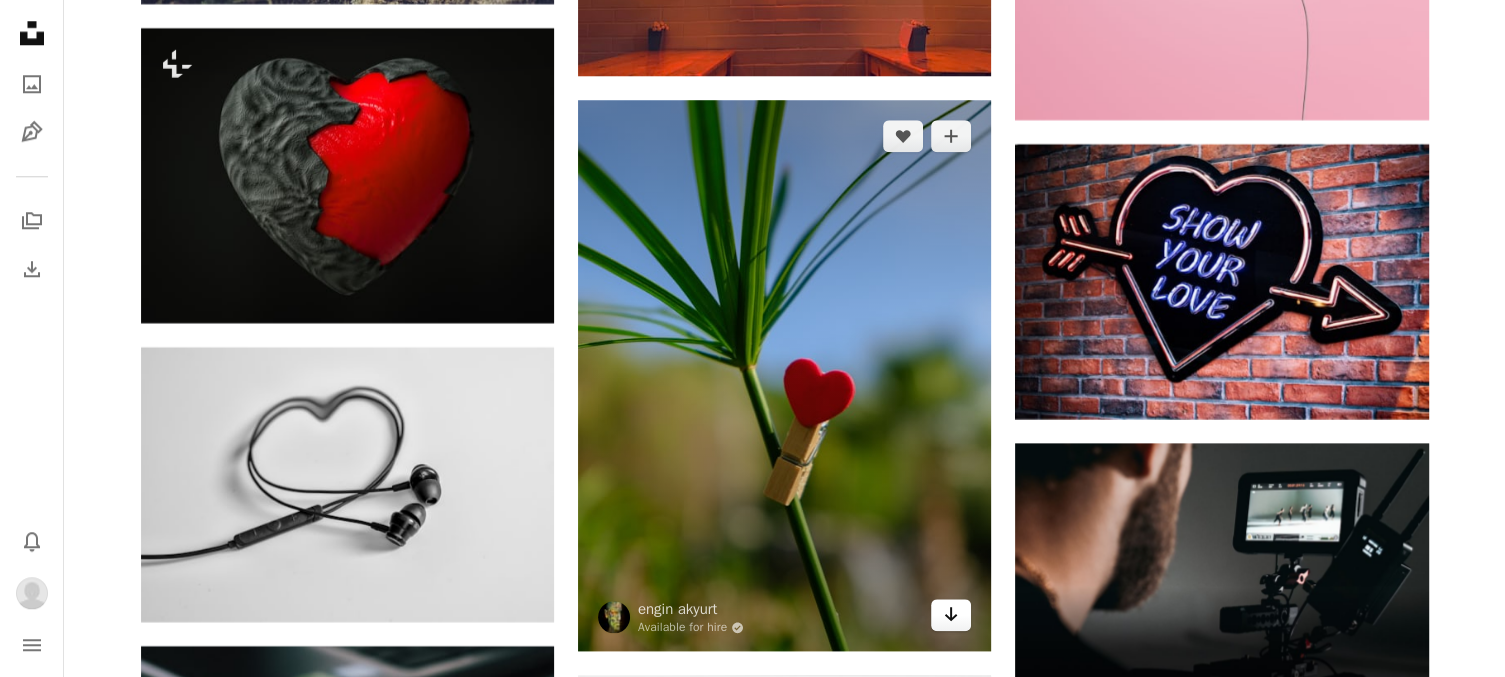 click on "Arrow pointing down" 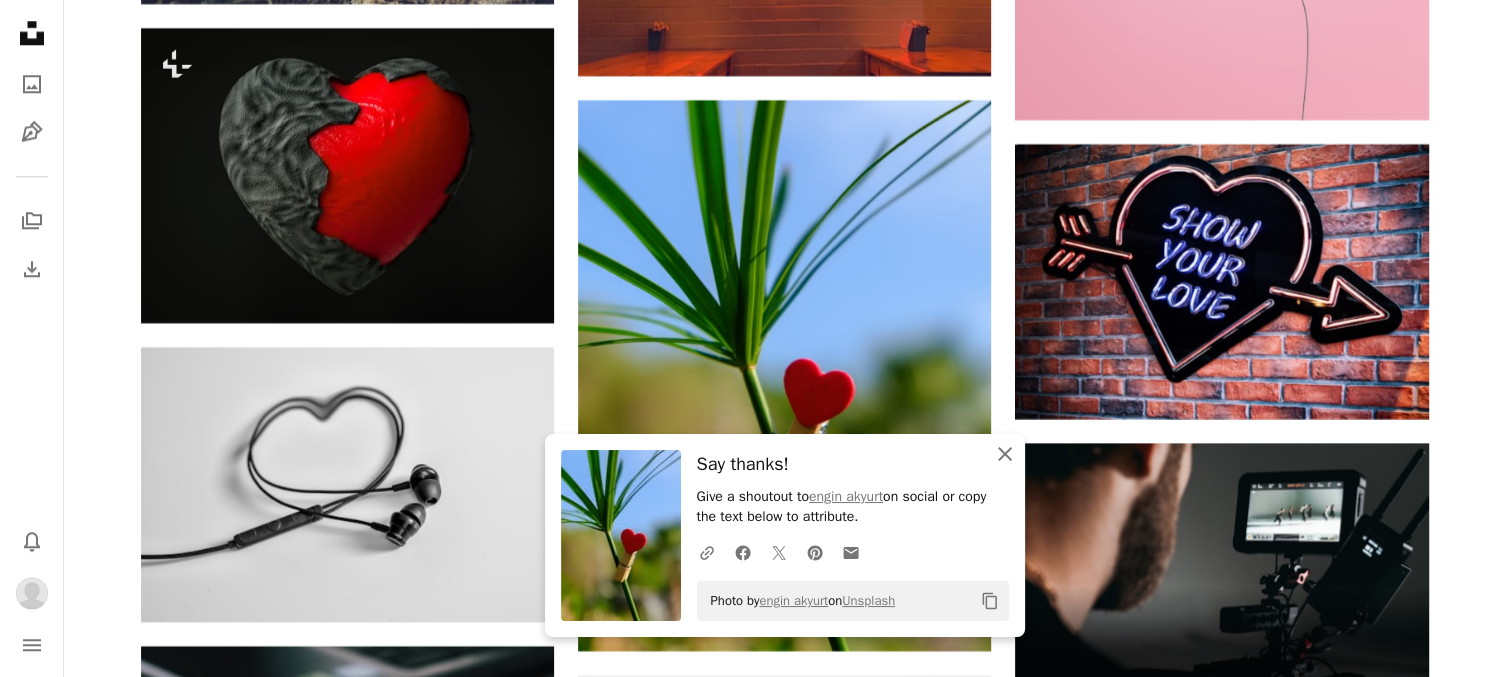 click on "An X shape" 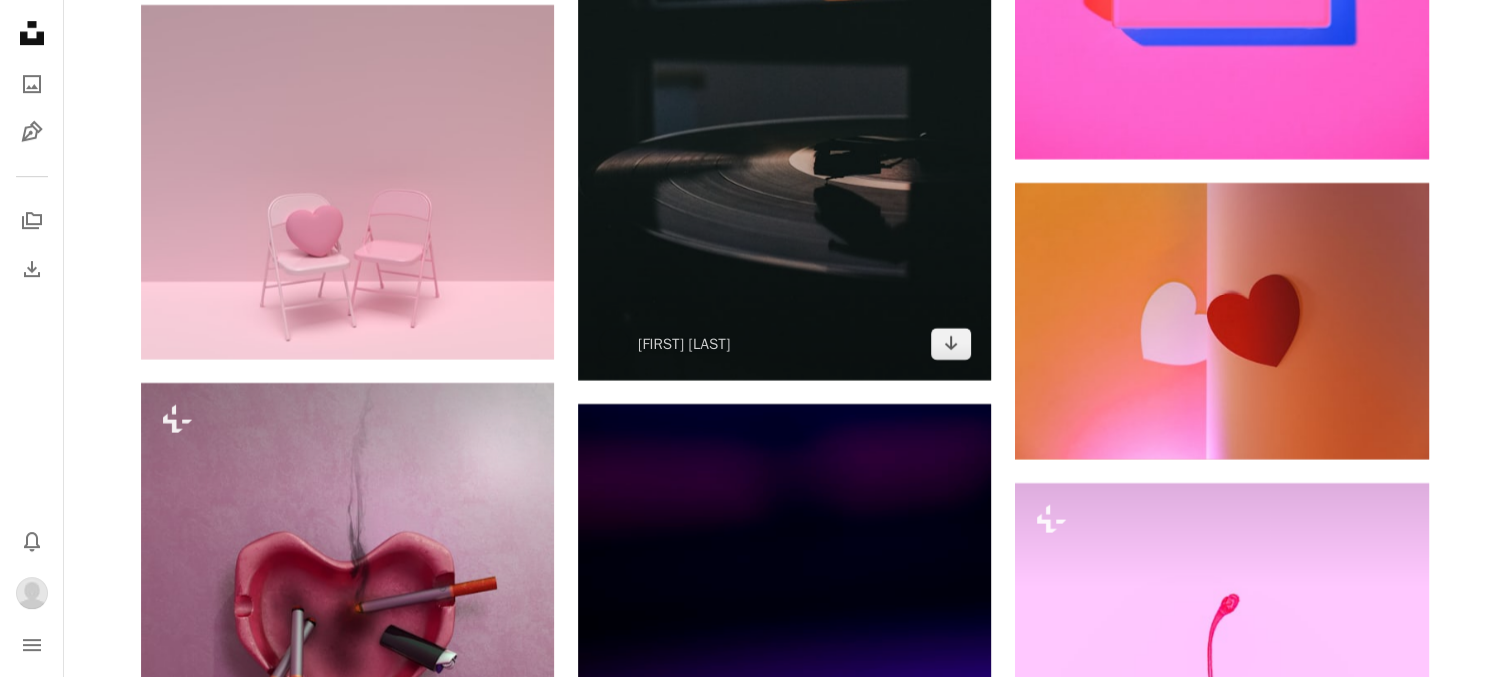 scroll, scrollTop: 23760, scrollLeft: 0, axis: vertical 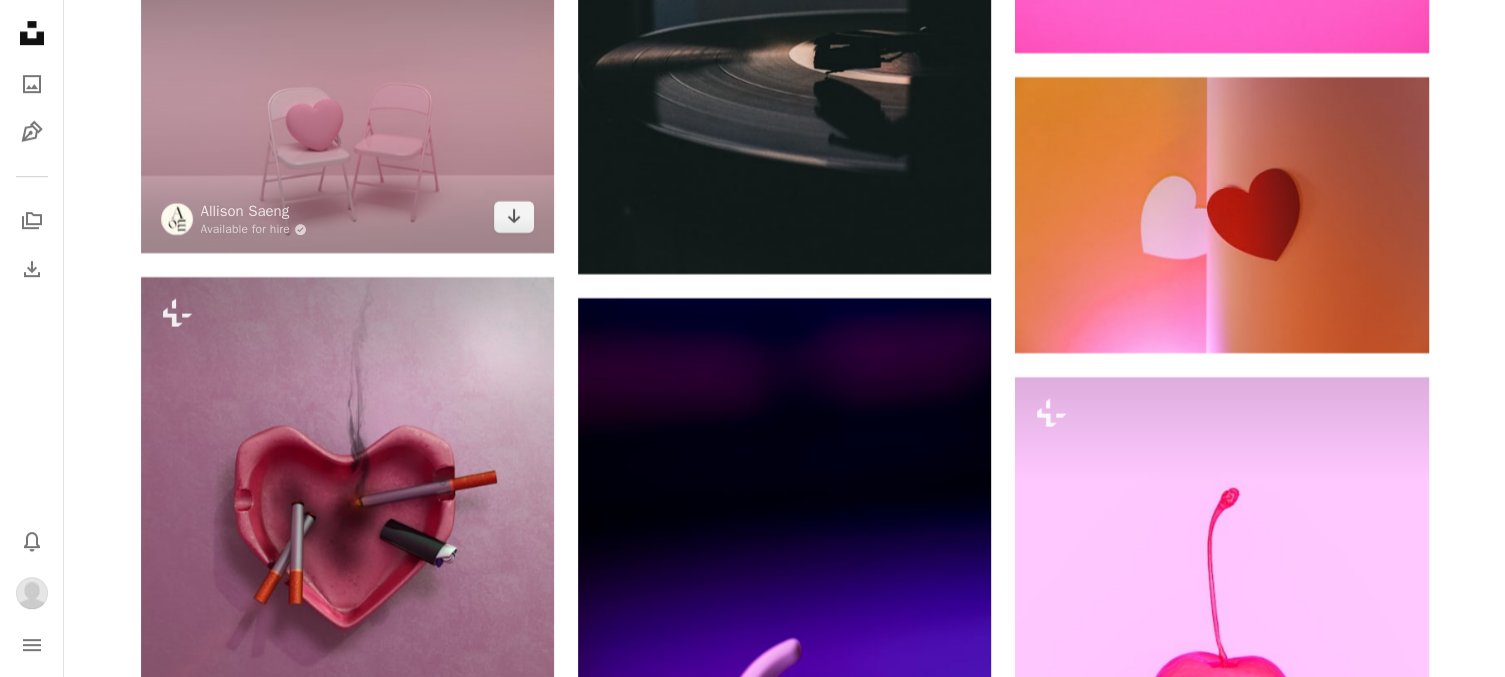 click at bounding box center (347, 76) 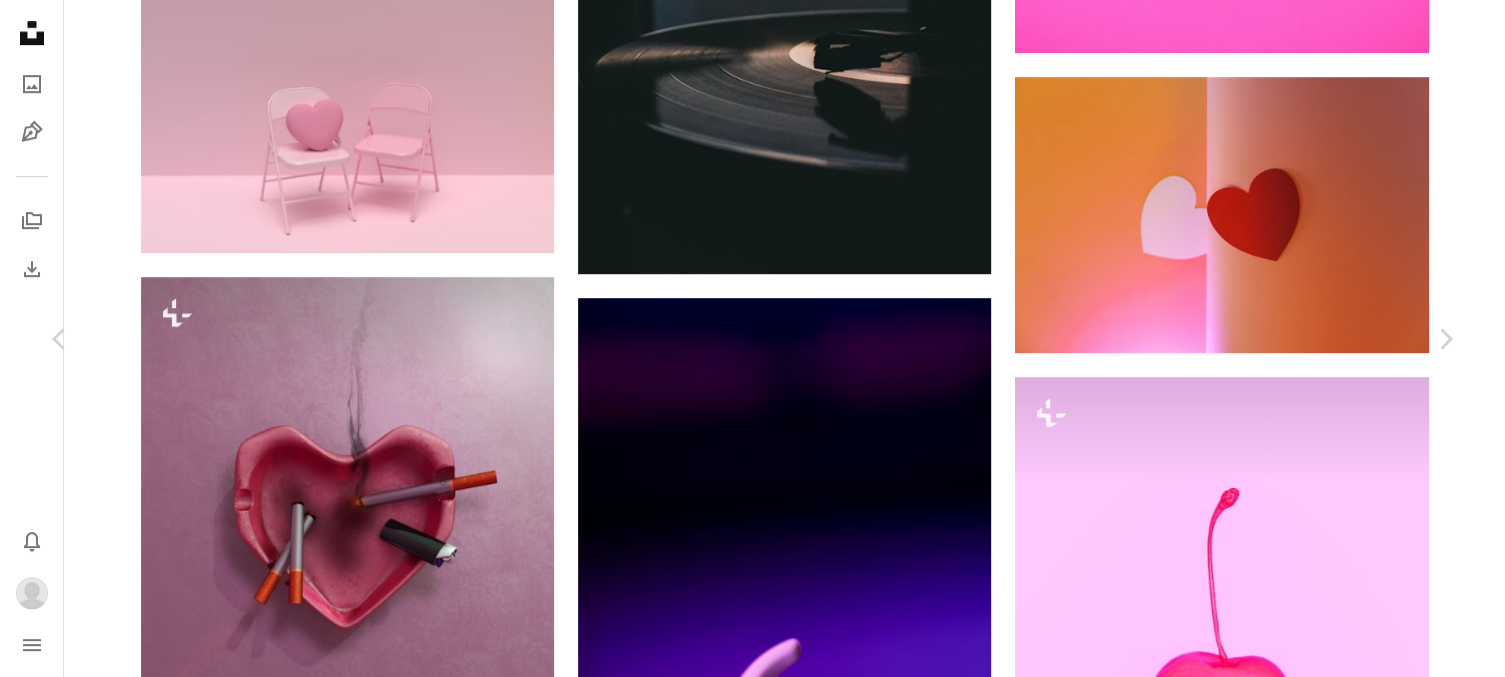 click on "Download" at bounding box center [1270, 3912] 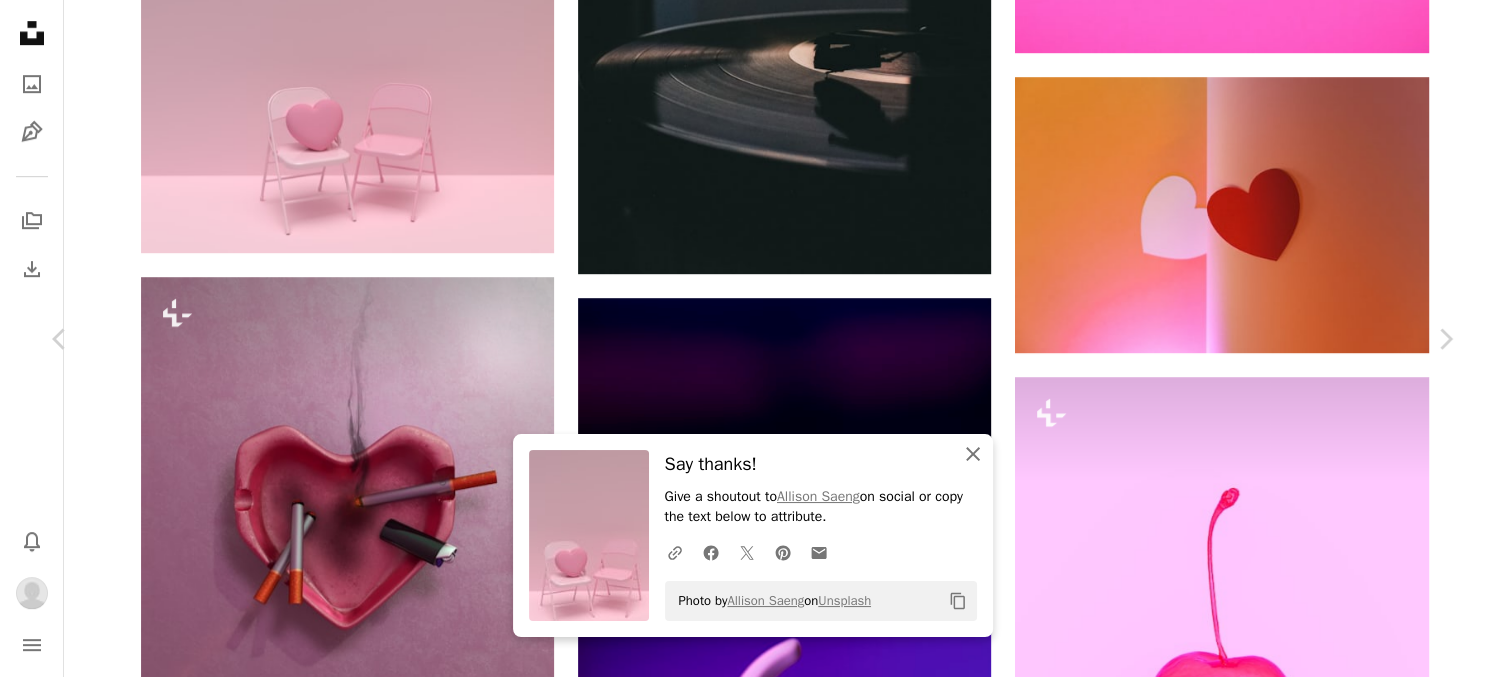 click on "An X shape" 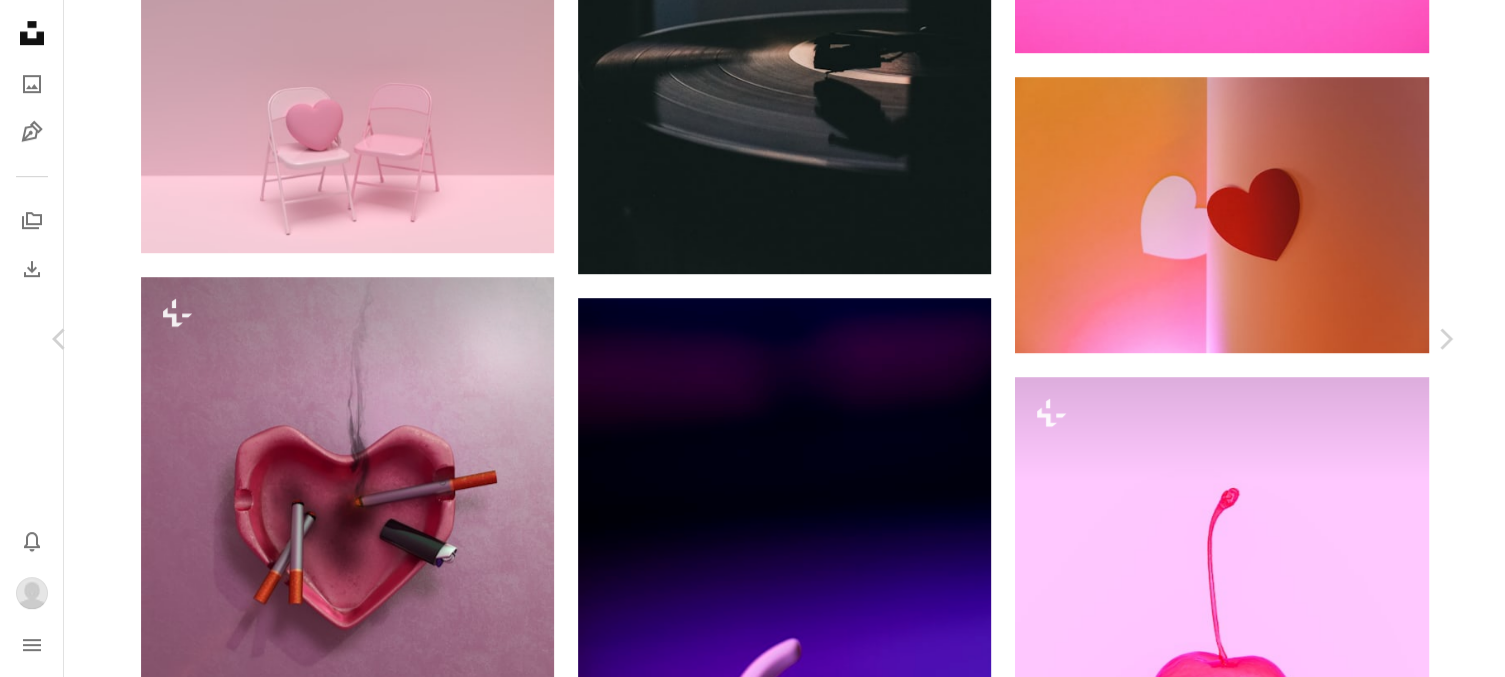 scroll, scrollTop: 960, scrollLeft: 0, axis: vertical 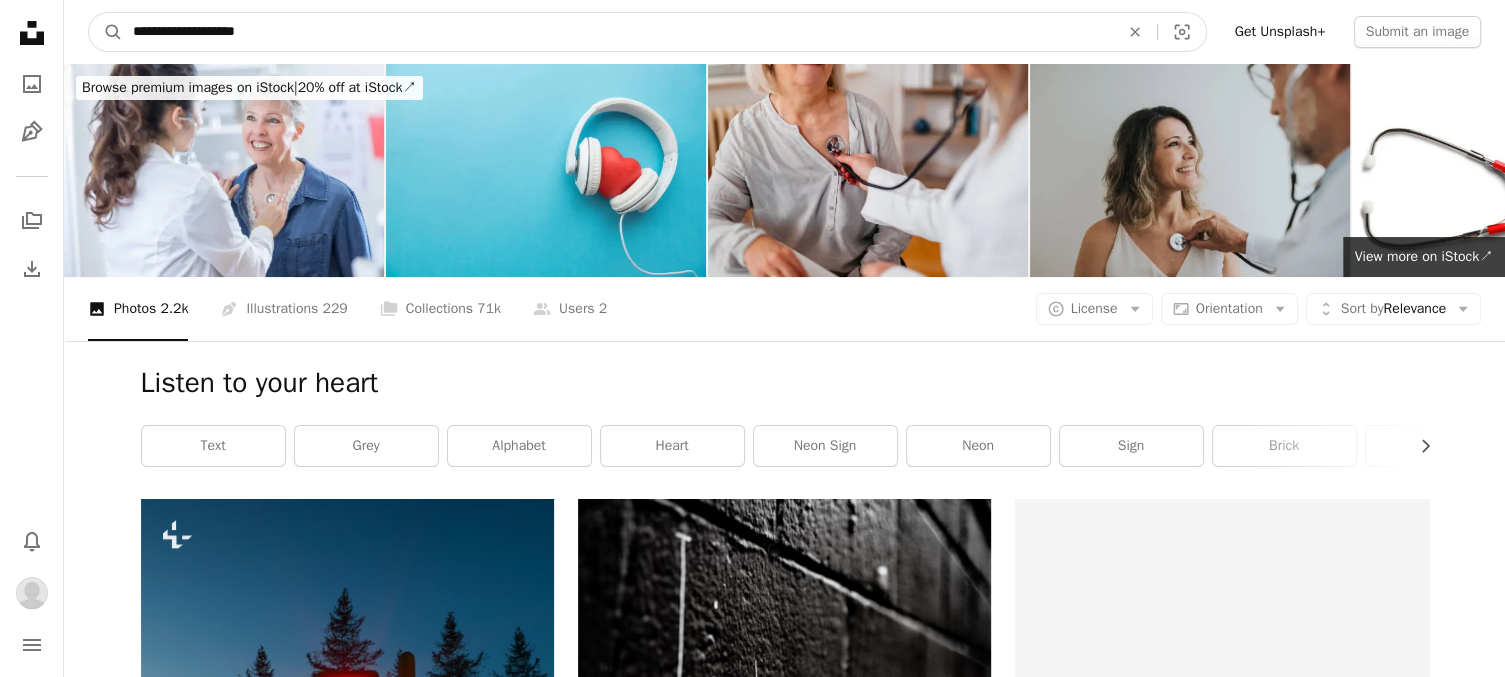 drag, startPoint x: 214, startPoint y: 34, endPoint x: 103, endPoint y: 33, distance: 111.0045 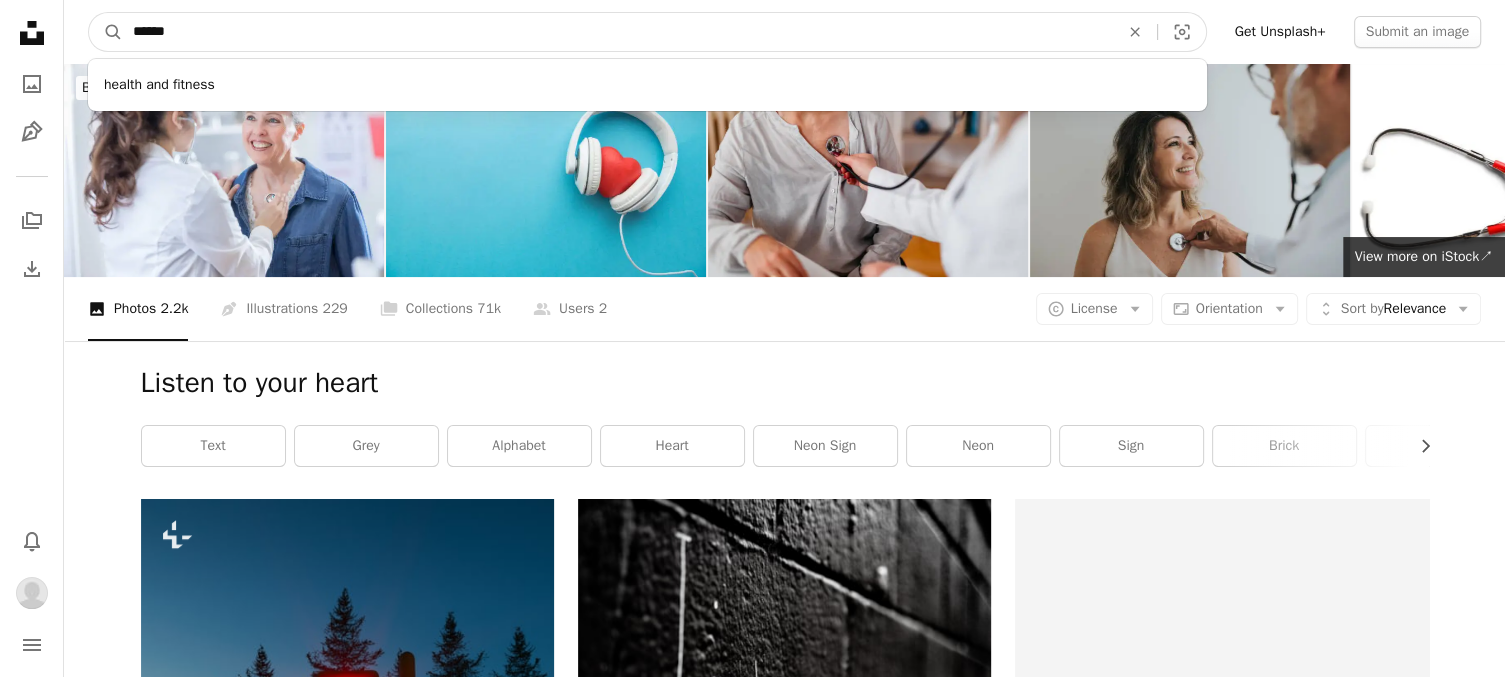 click on "*****" at bounding box center [618, 32] 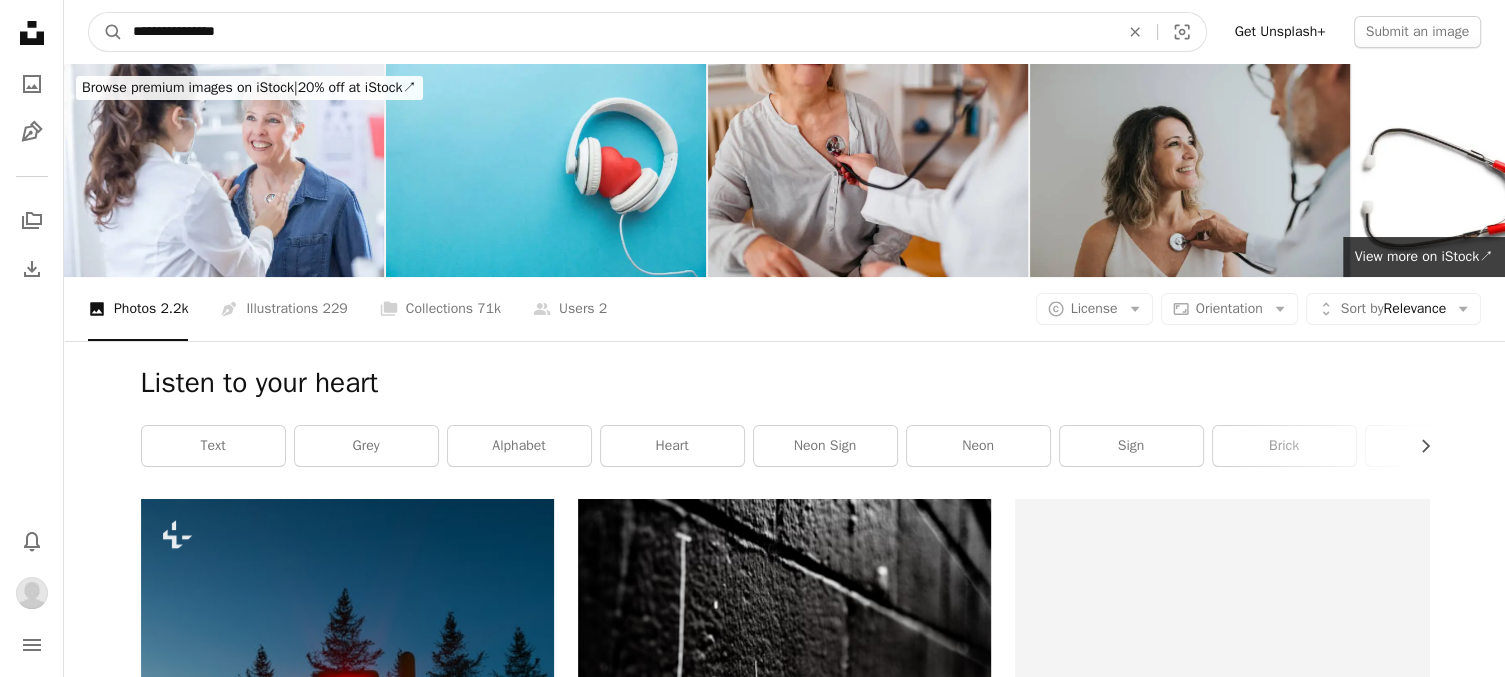 type on "**********" 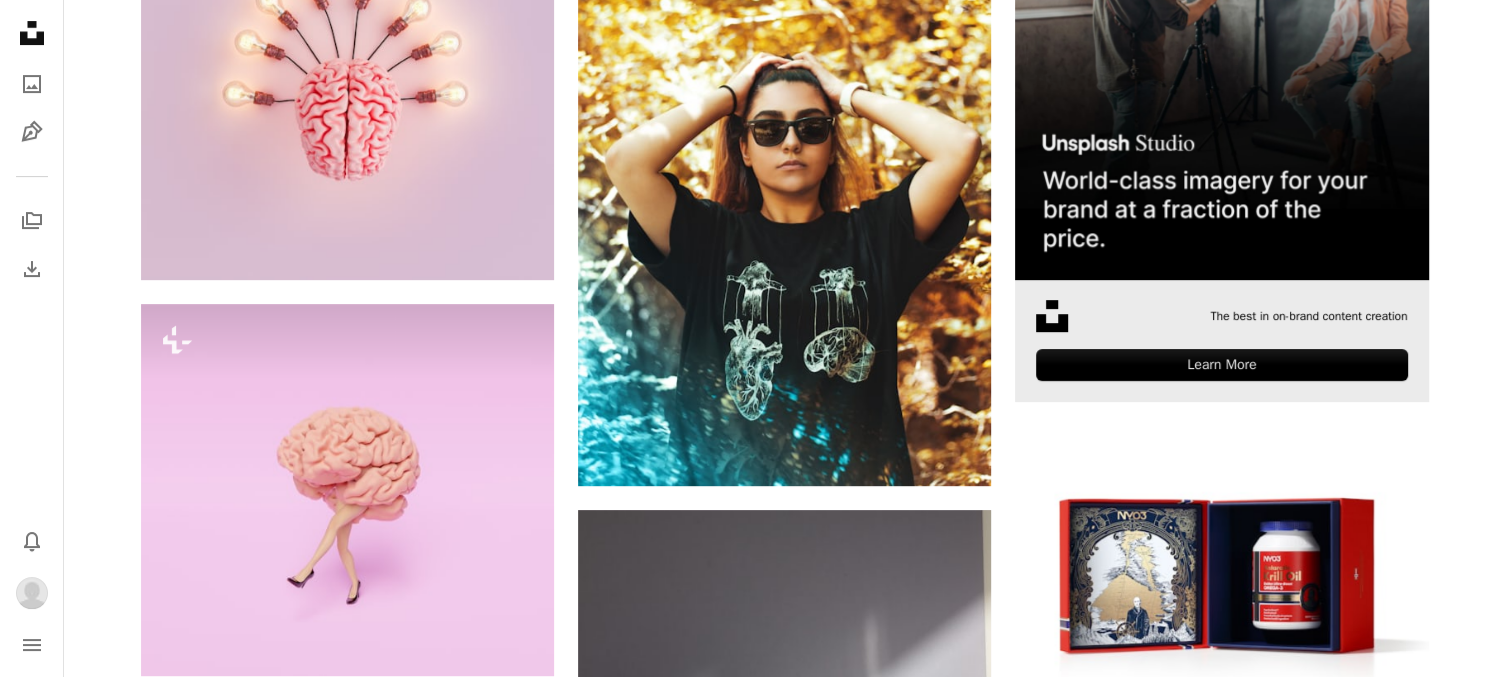 scroll, scrollTop: 528, scrollLeft: 0, axis: vertical 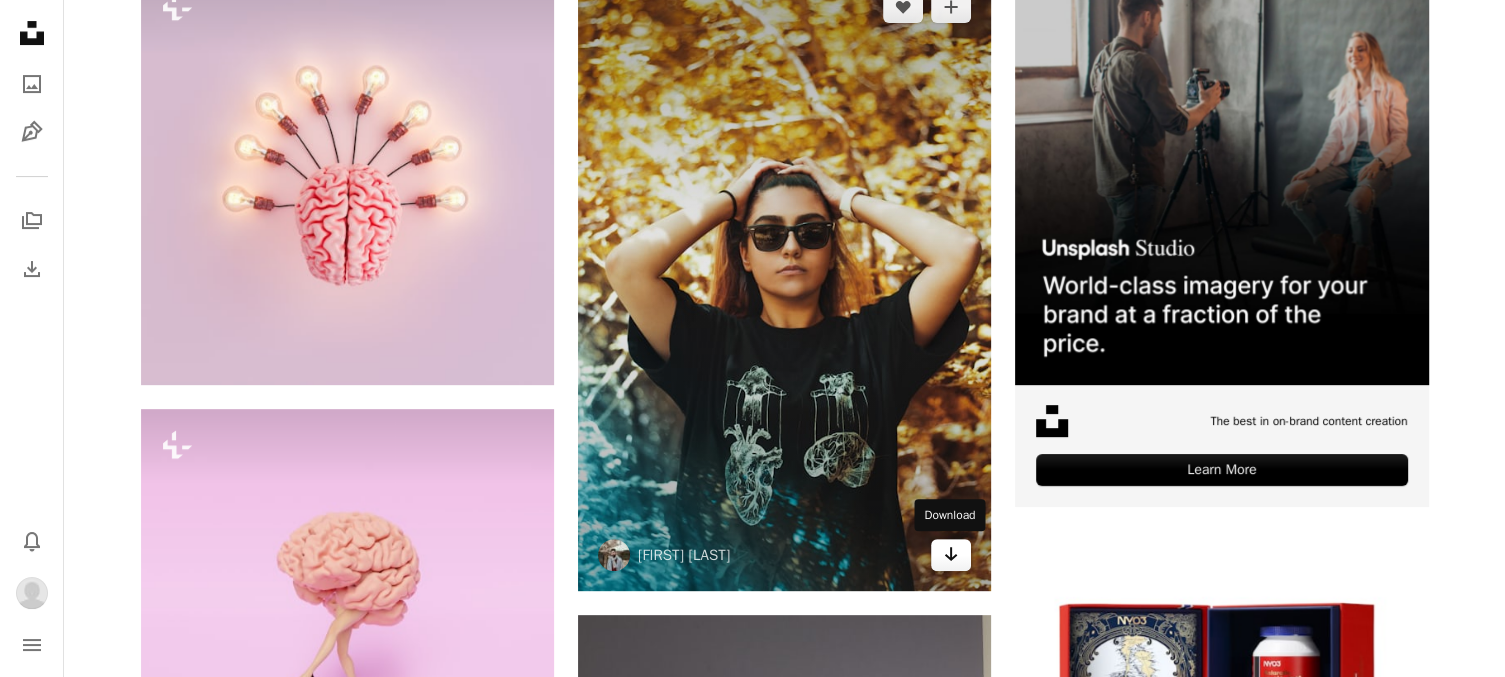 click 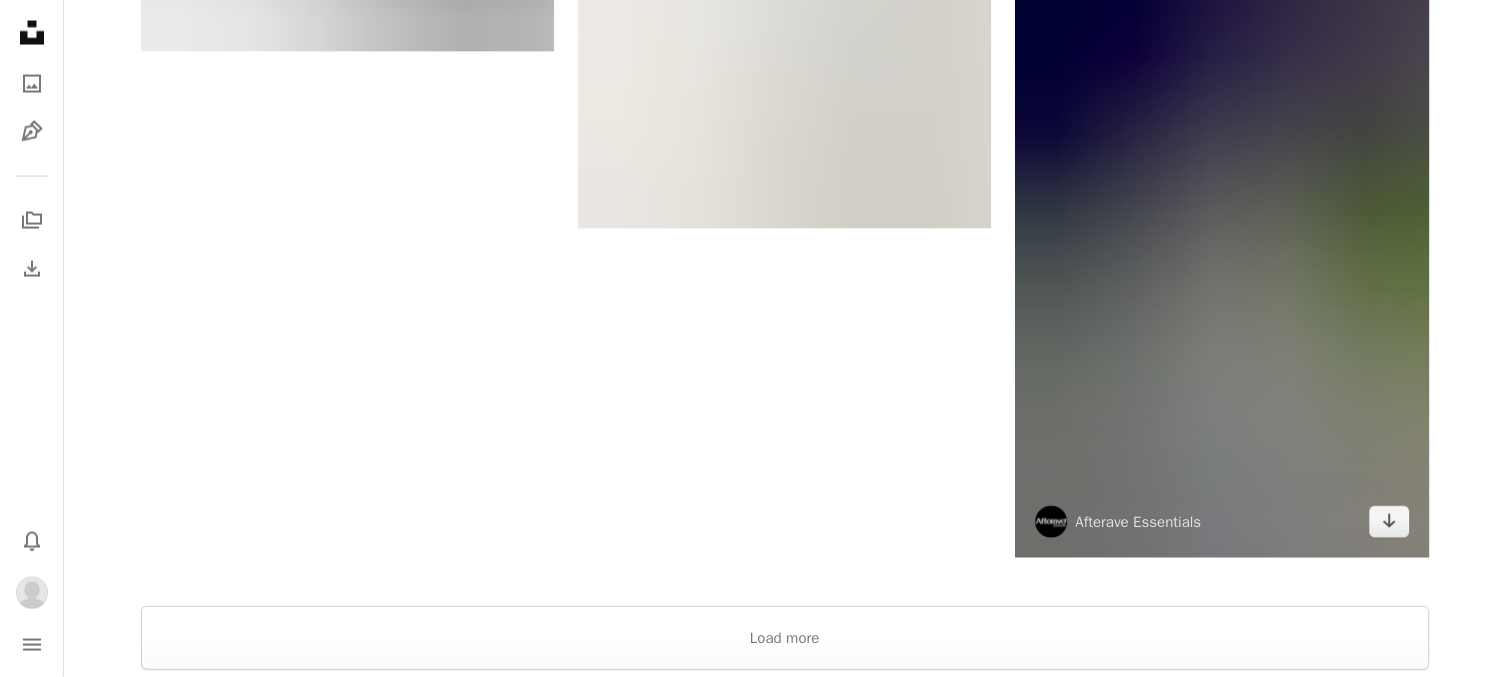 scroll, scrollTop: 4224, scrollLeft: 0, axis: vertical 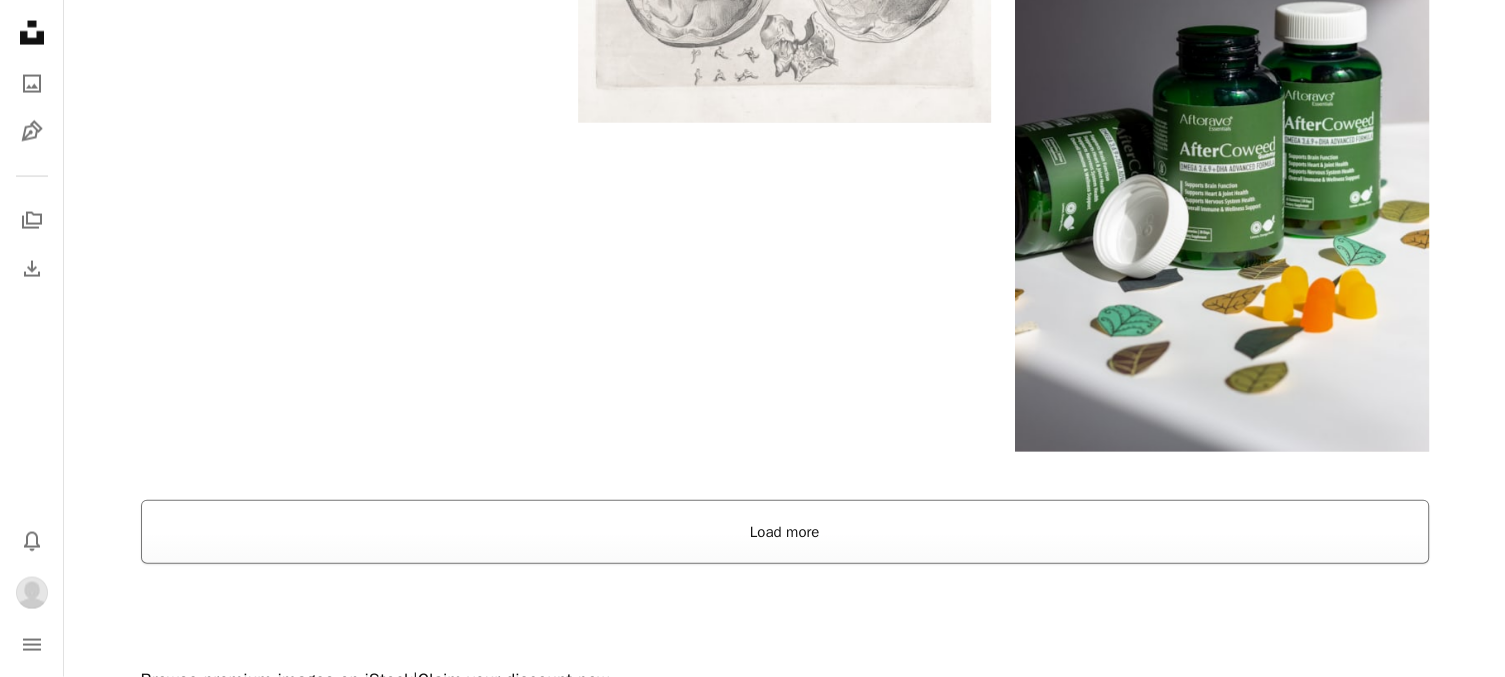 click on "Load more" at bounding box center [785, 532] 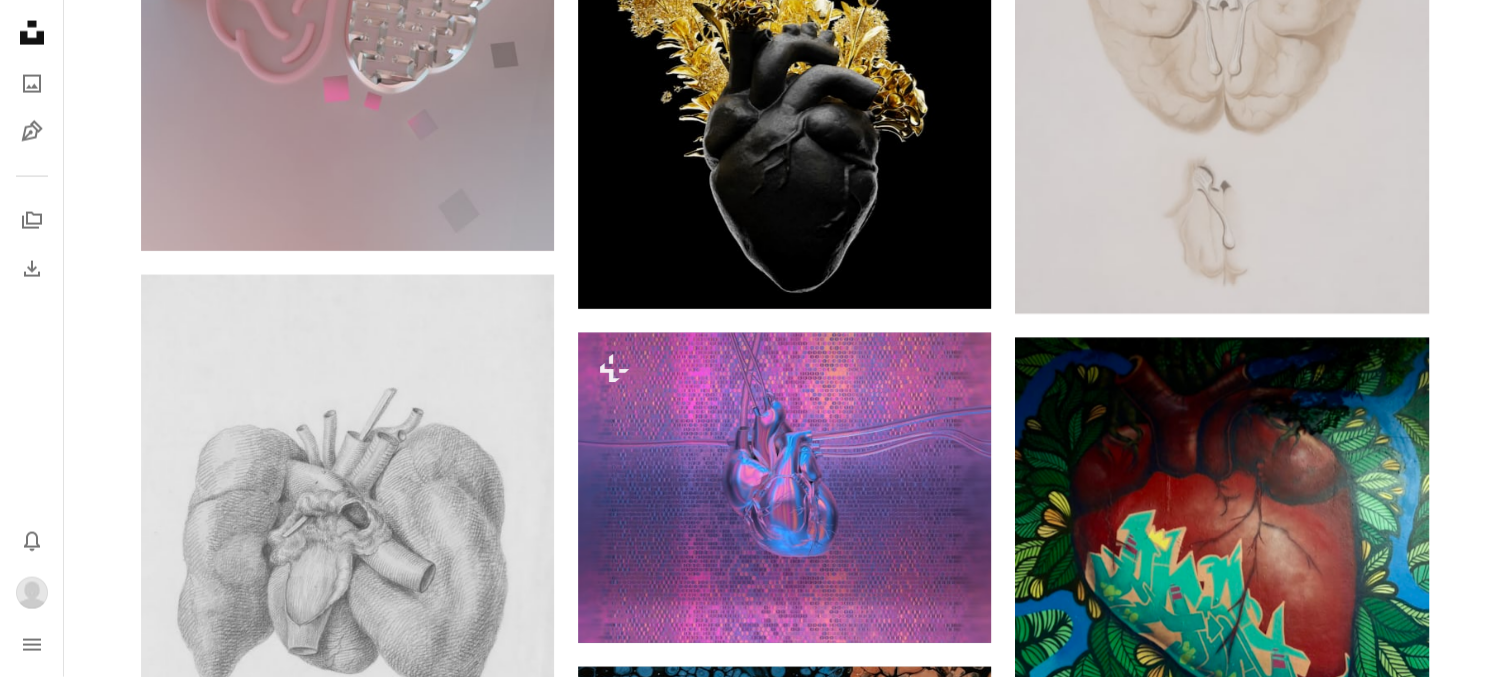 scroll, scrollTop: 12355, scrollLeft: 0, axis: vertical 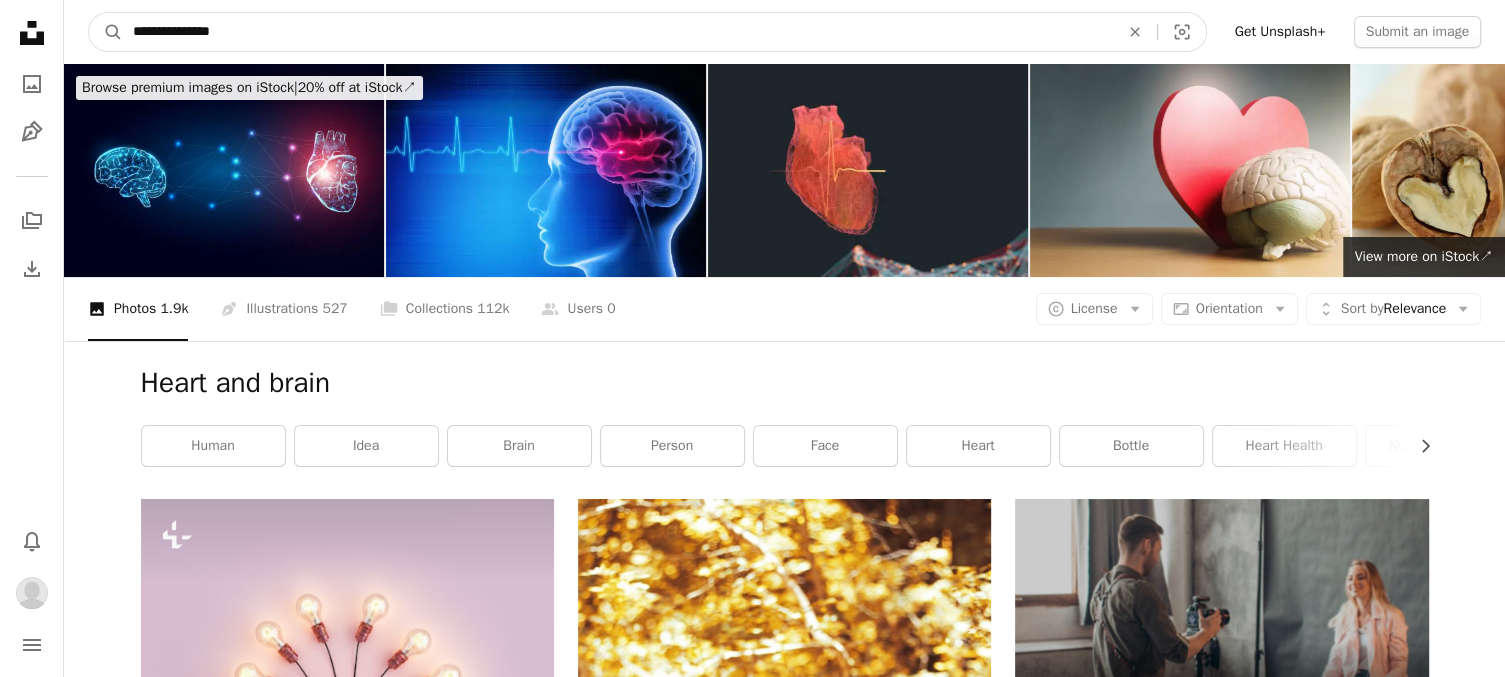 drag, startPoint x: 253, startPoint y: 35, endPoint x: 40, endPoint y: 16, distance: 213.84573 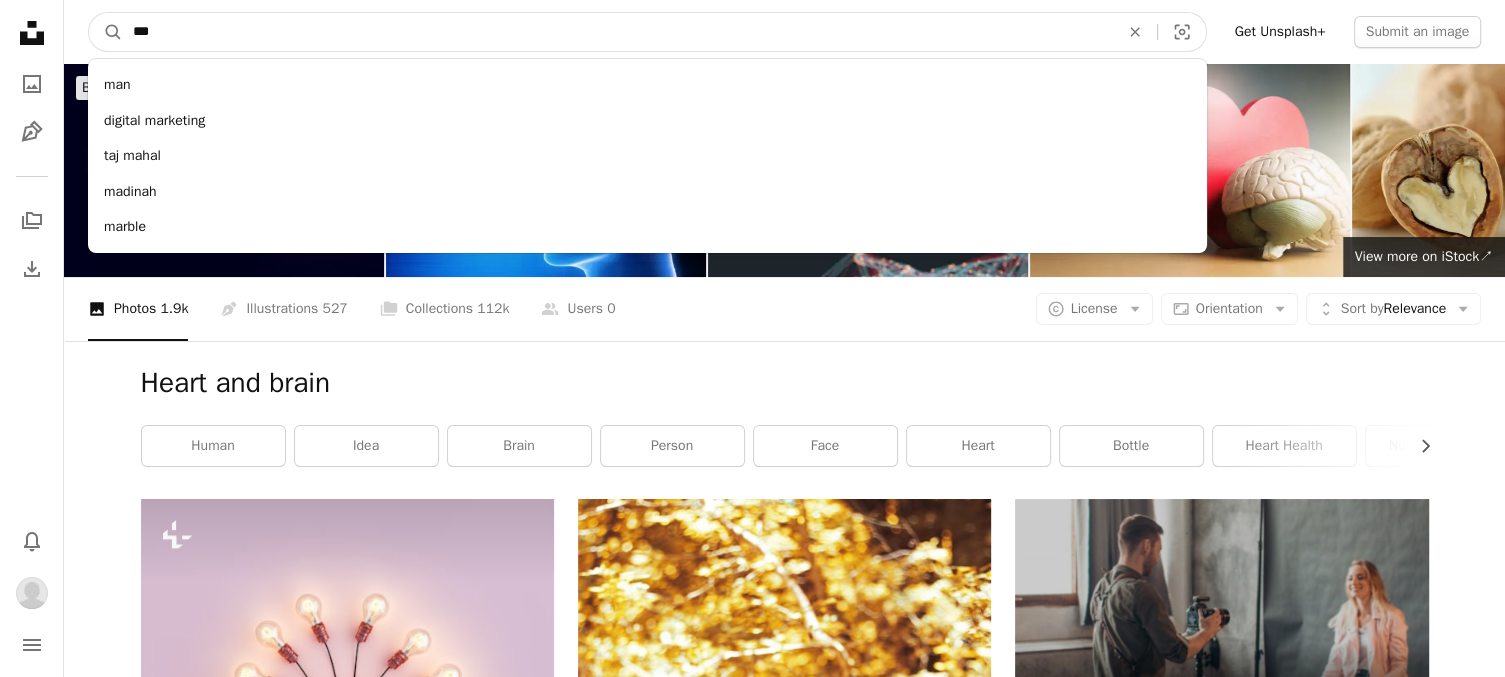 type on "****" 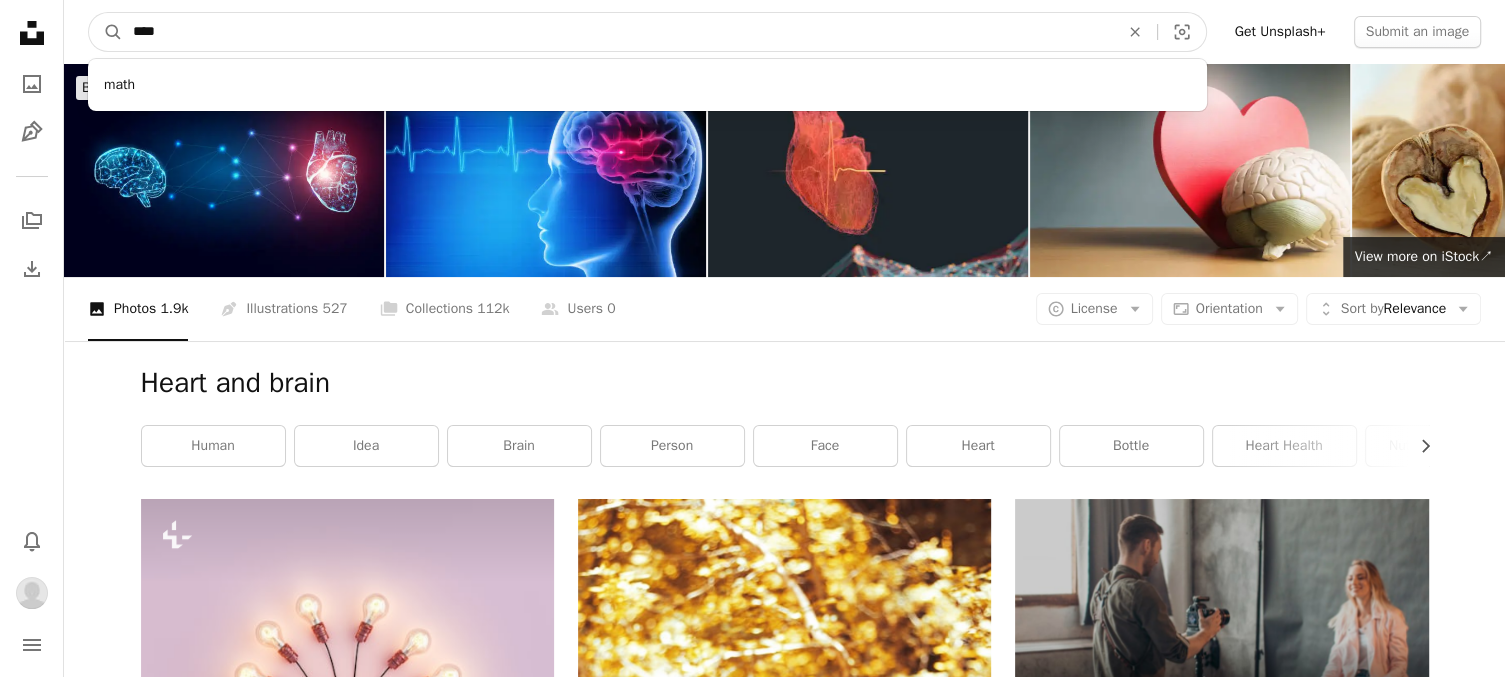 click on "A magnifying glass" at bounding box center (106, 32) 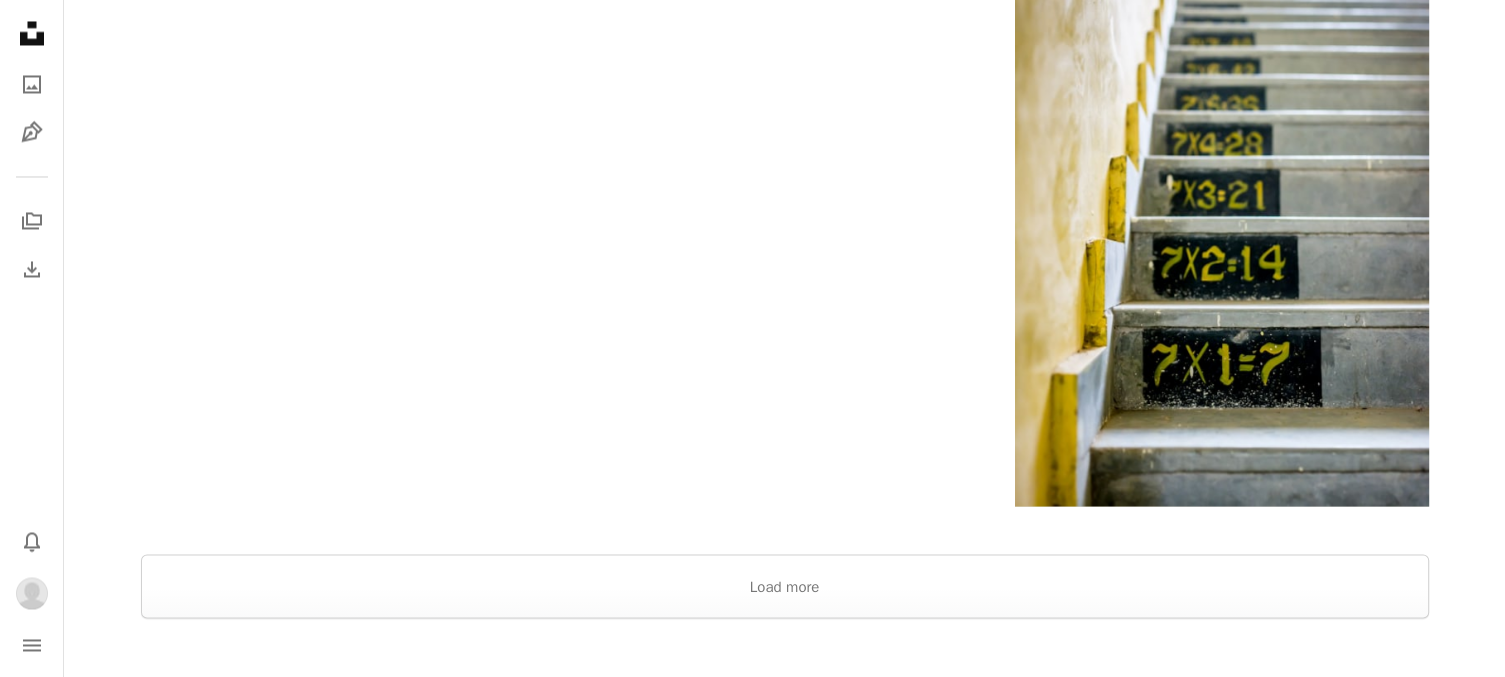 scroll, scrollTop: 3801, scrollLeft: 0, axis: vertical 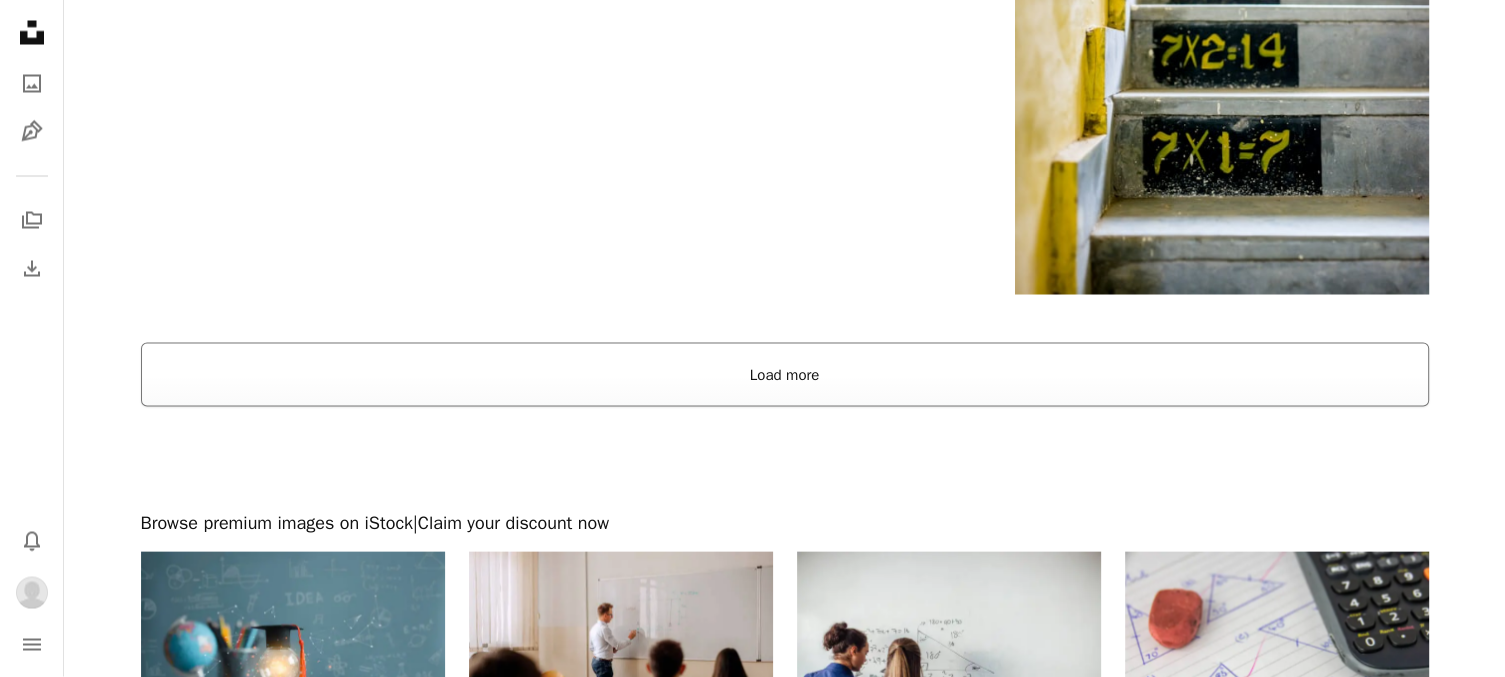 click on "Load more" at bounding box center [785, 375] 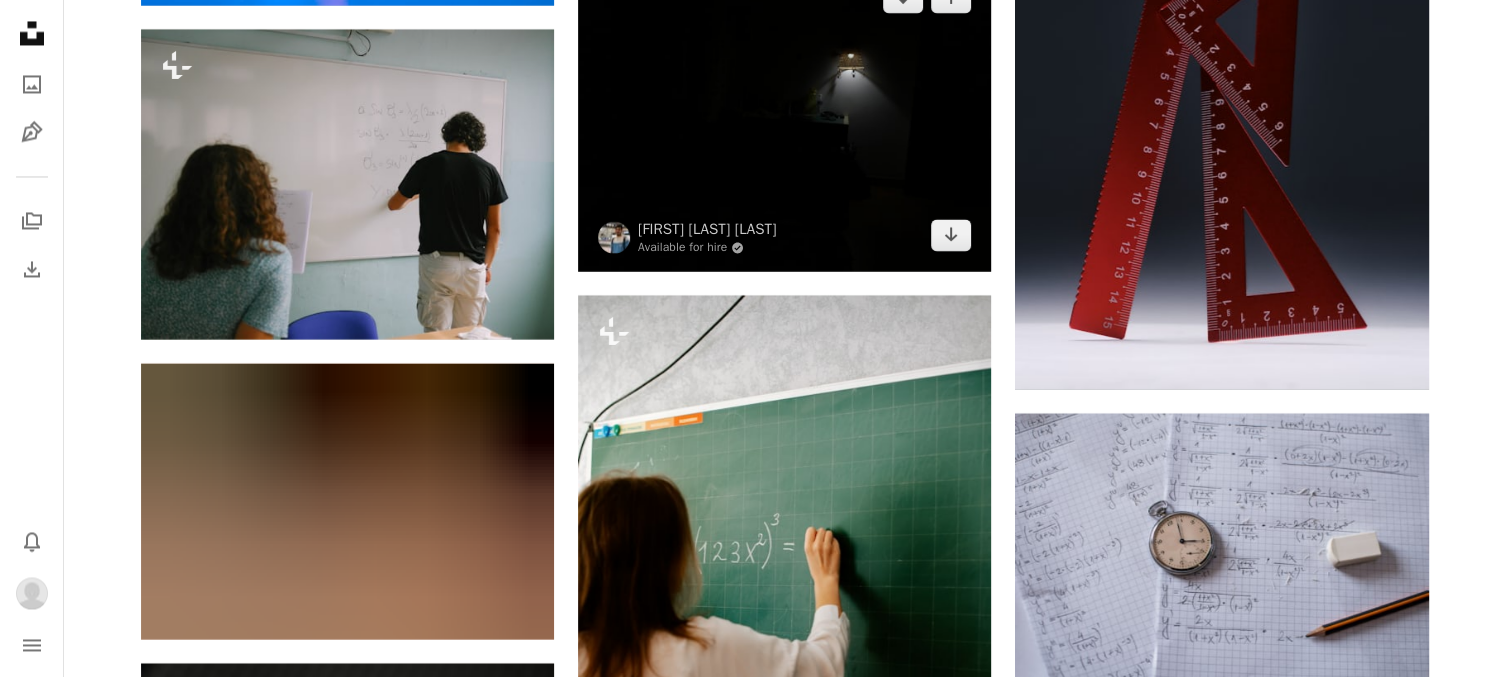 scroll, scrollTop: 18691, scrollLeft: 0, axis: vertical 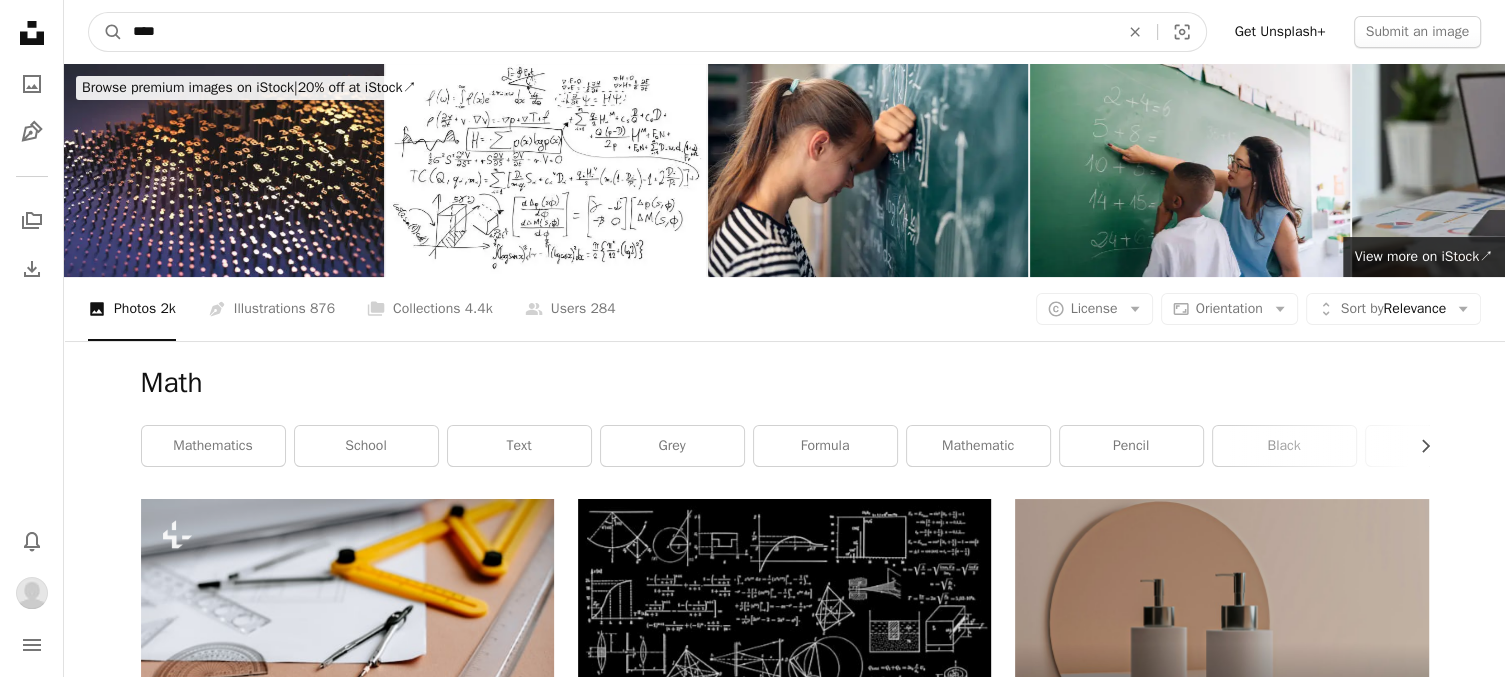 drag, startPoint x: 170, startPoint y: 34, endPoint x: 53, endPoint y: 27, distance: 117.20921 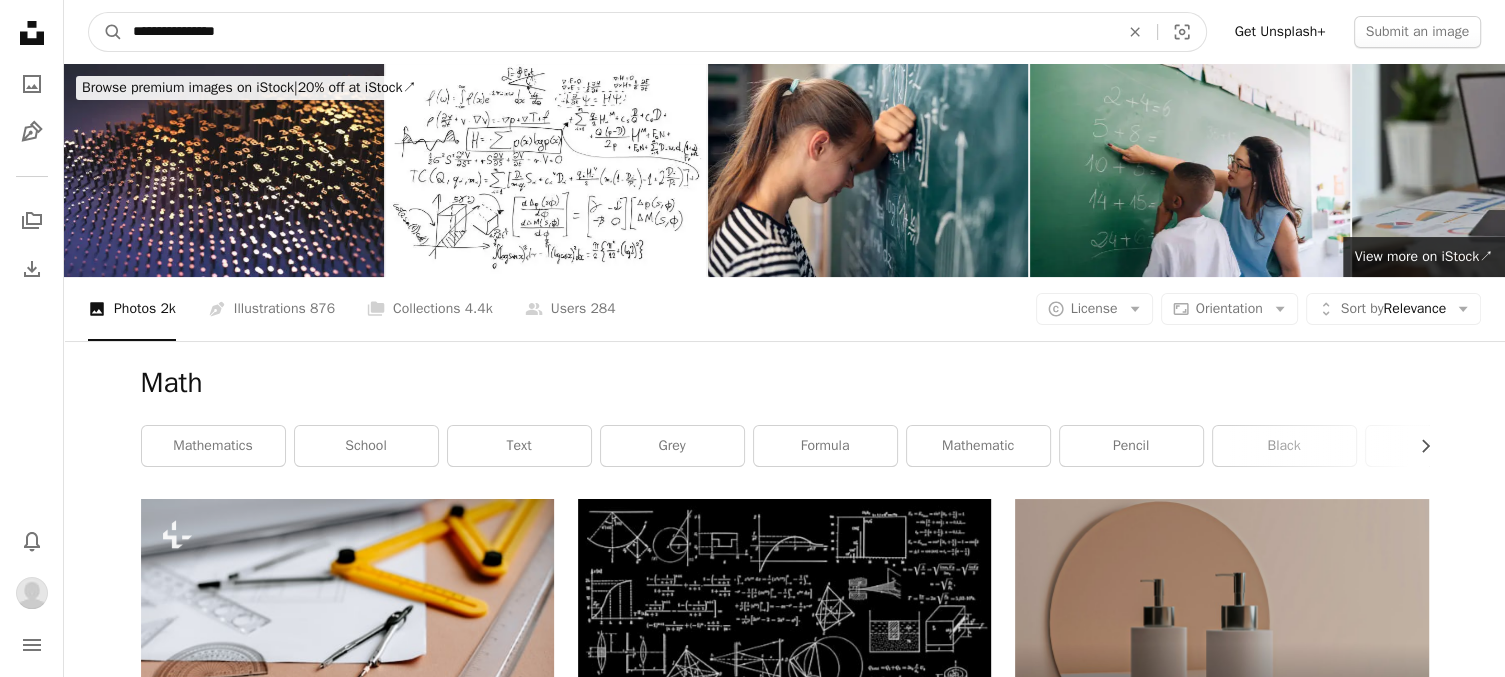 type on "**********" 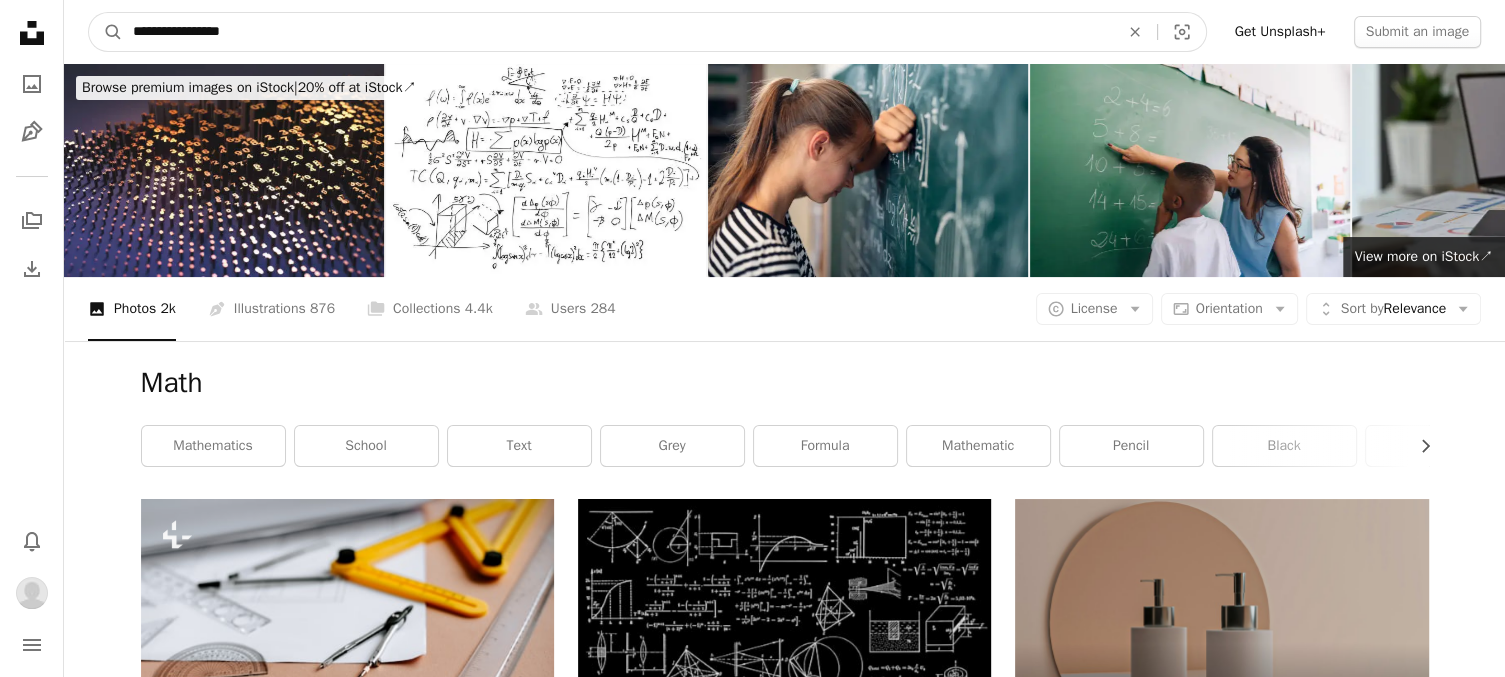 click on "A magnifying glass" at bounding box center (106, 32) 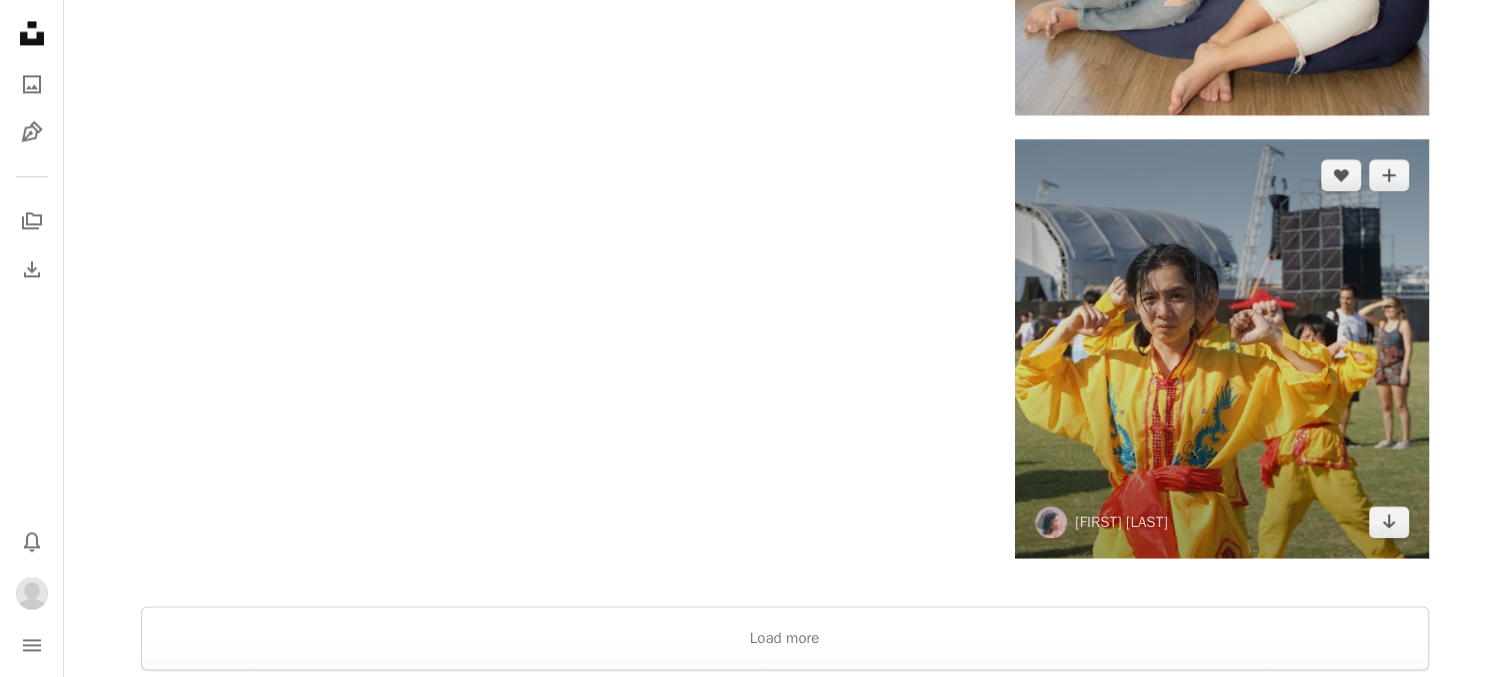 scroll, scrollTop: 3484, scrollLeft: 0, axis: vertical 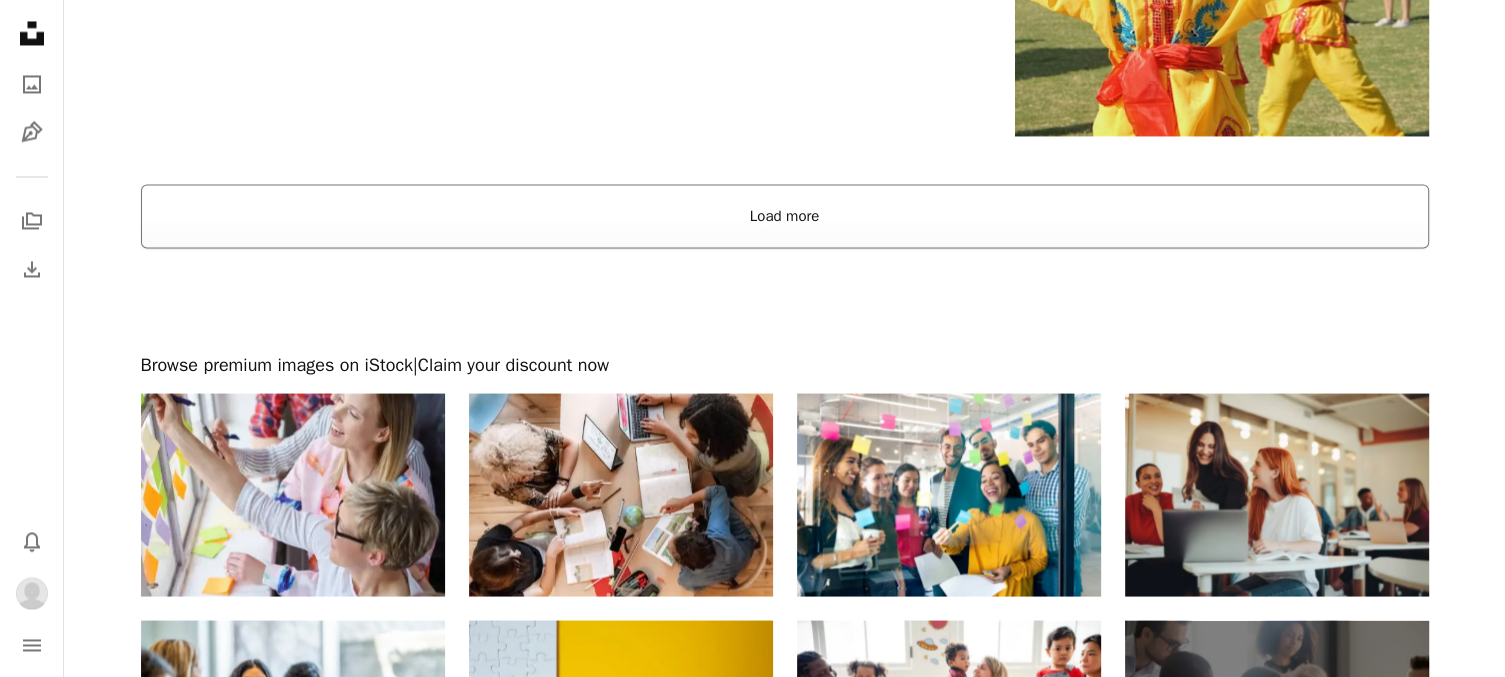 click on "Load more" at bounding box center (785, 216) 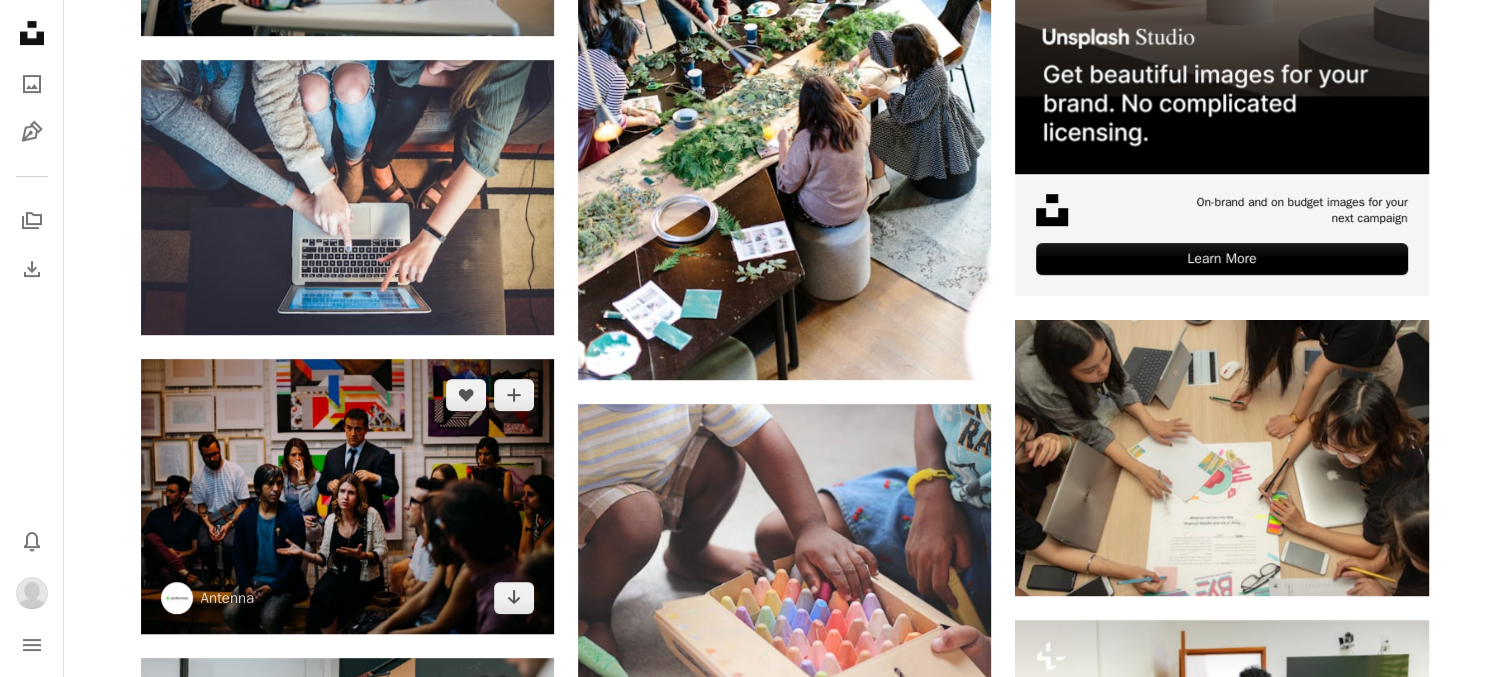 scroll, scrollTop: 0, scrollLeft: 0, axis: both 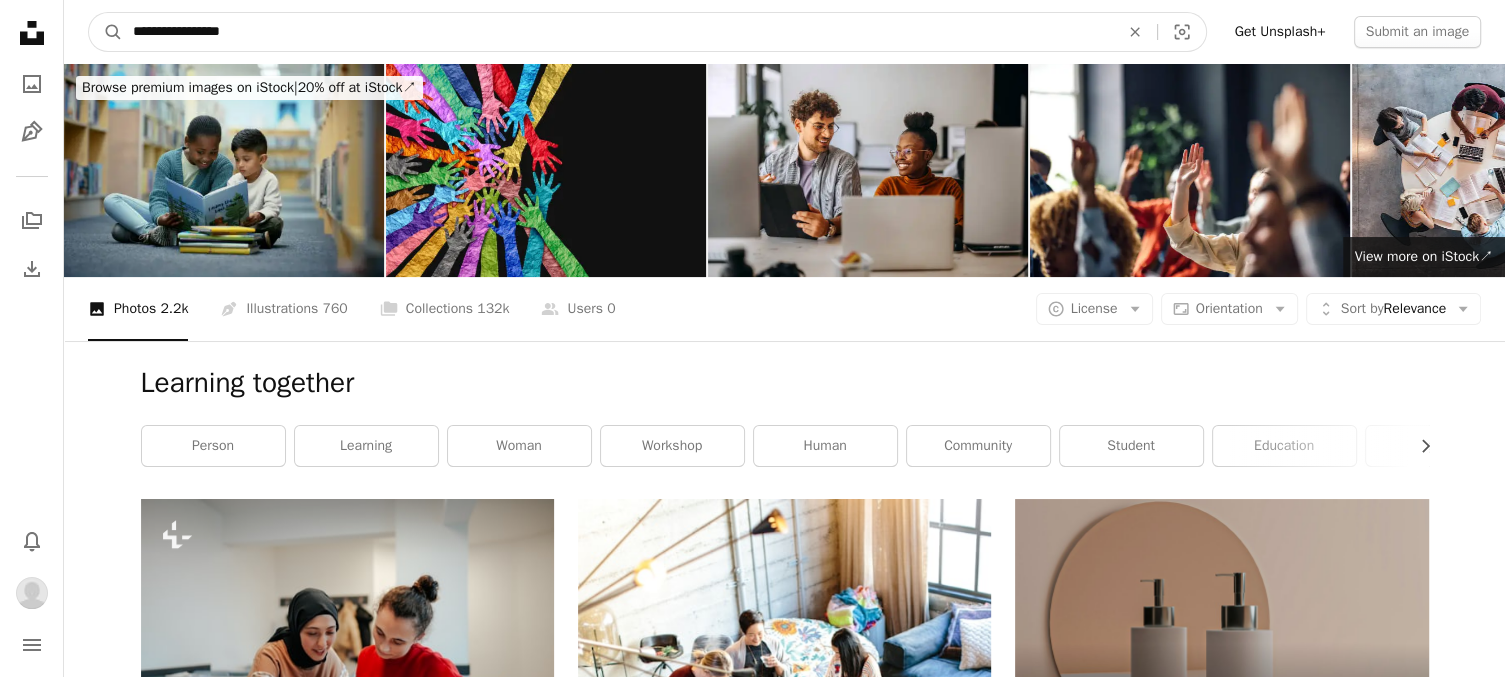 click on "**********" at bounding box center (618, 32) 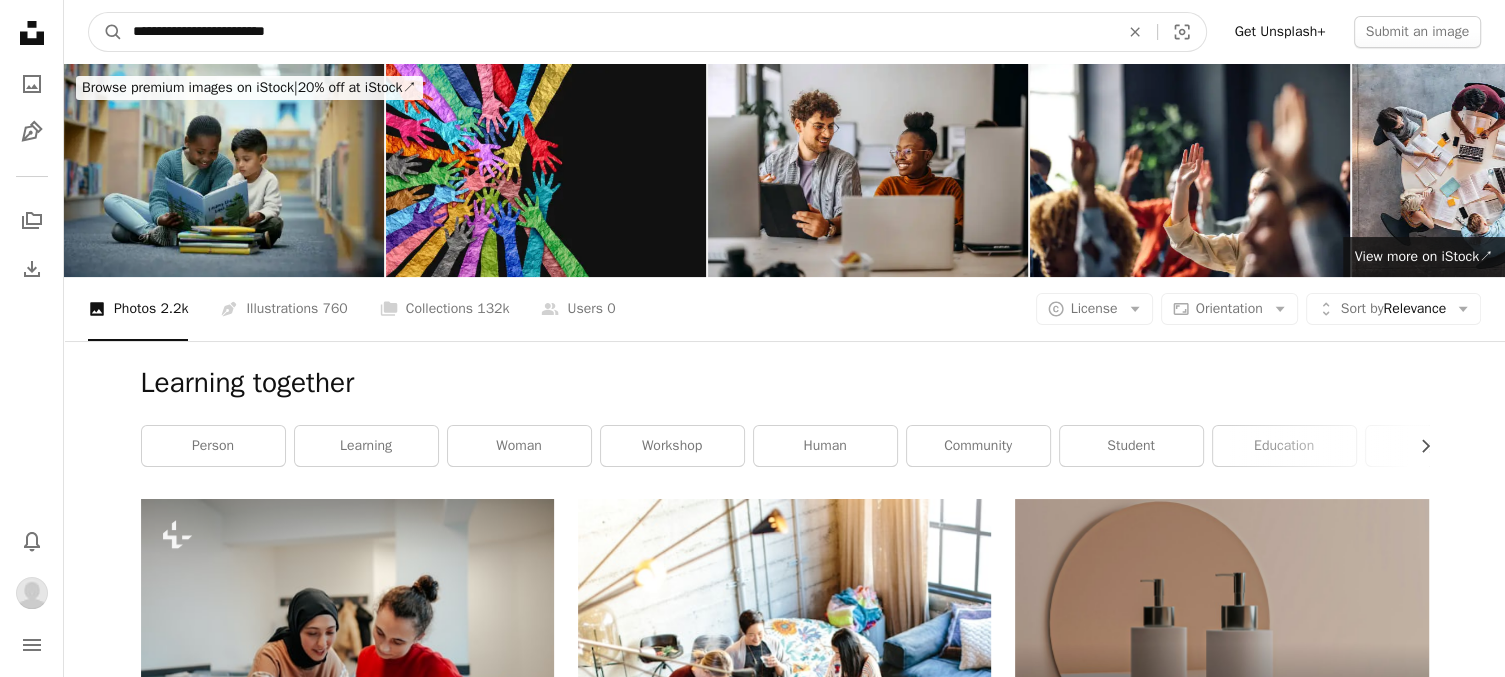 type on "**********" 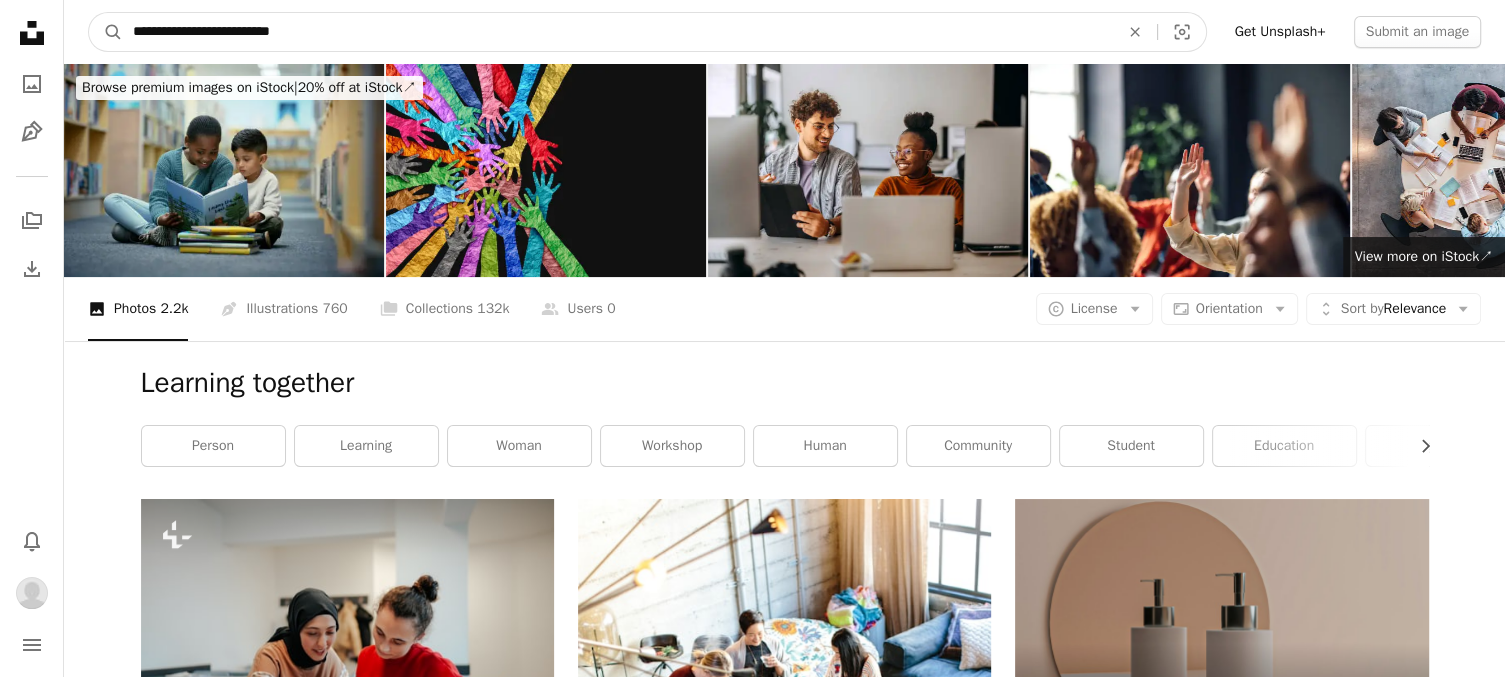 click on "A magnifying glass" at bounding box center (106, 32) 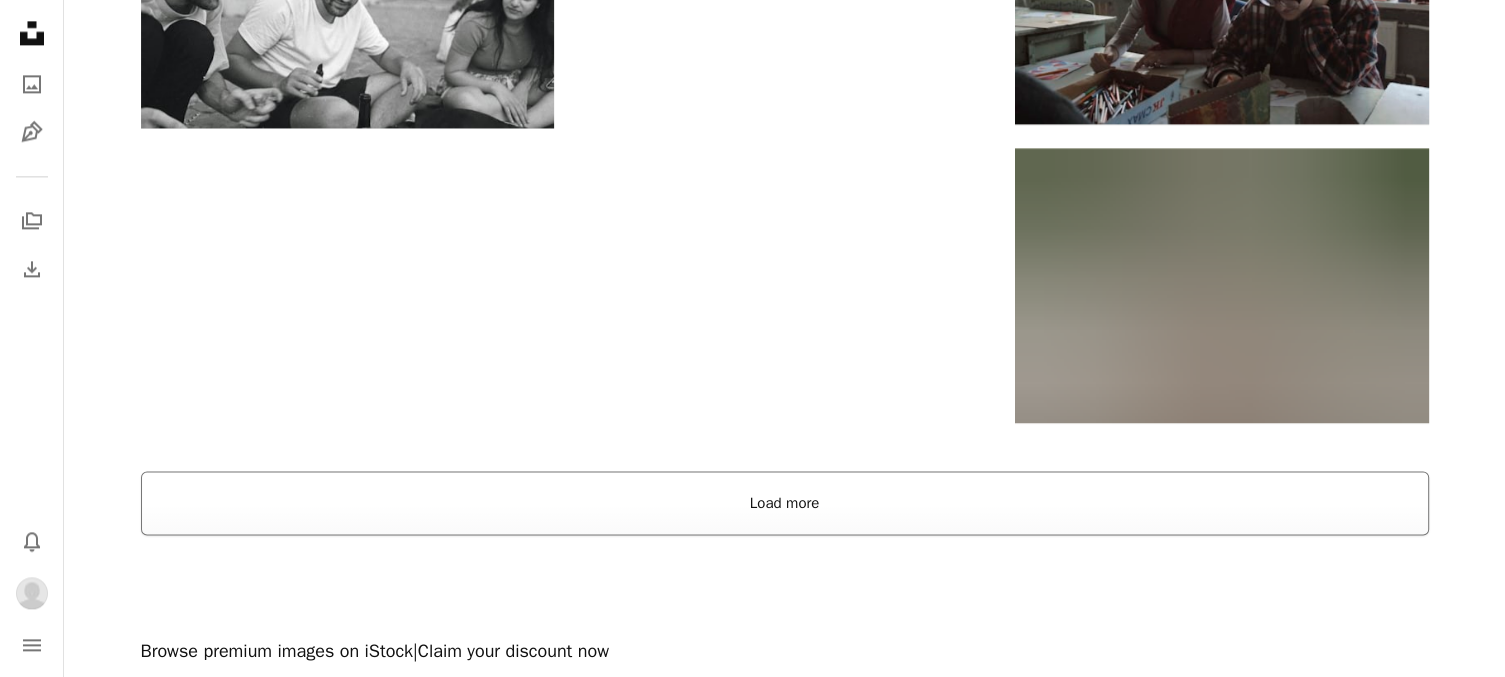 scroll, scrollTop: 2851, scrollLeft: 0, axis: vertical 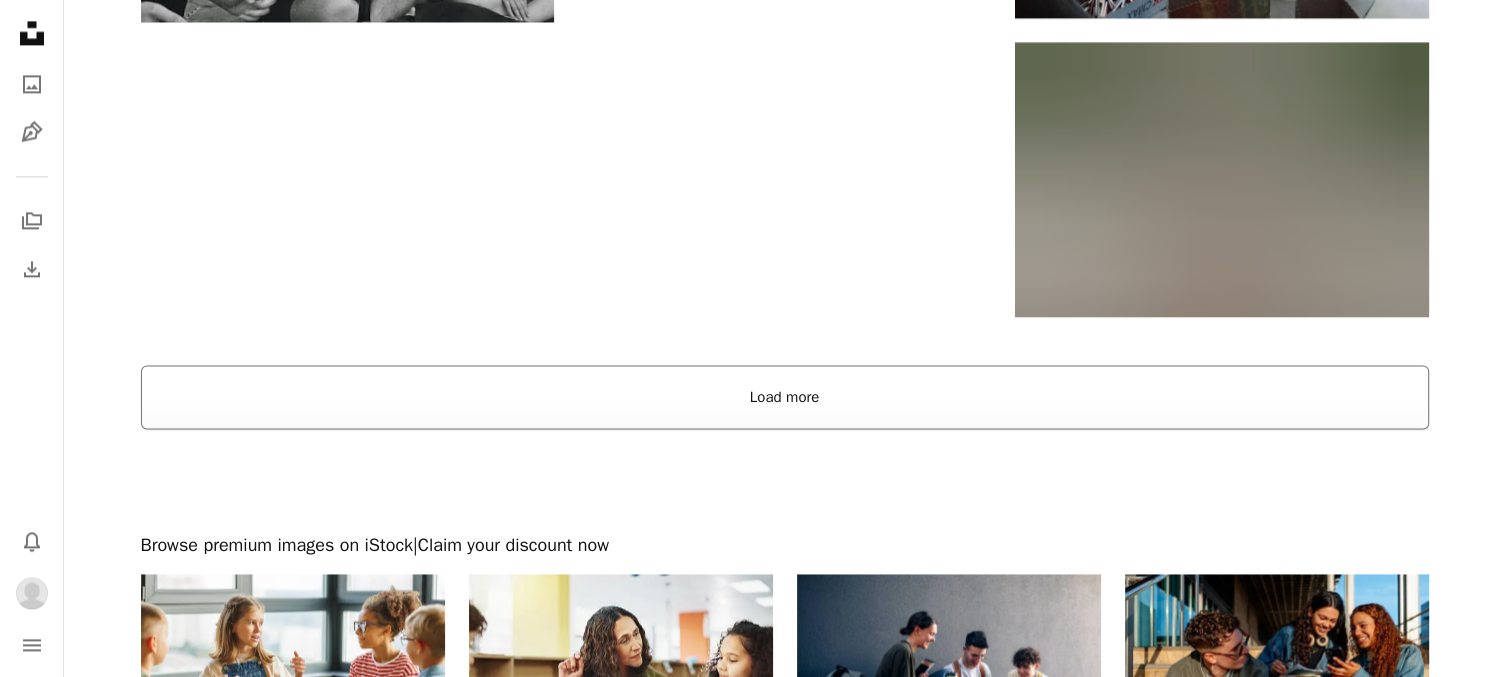 click on "Load more" at bounding box center [785, 397] 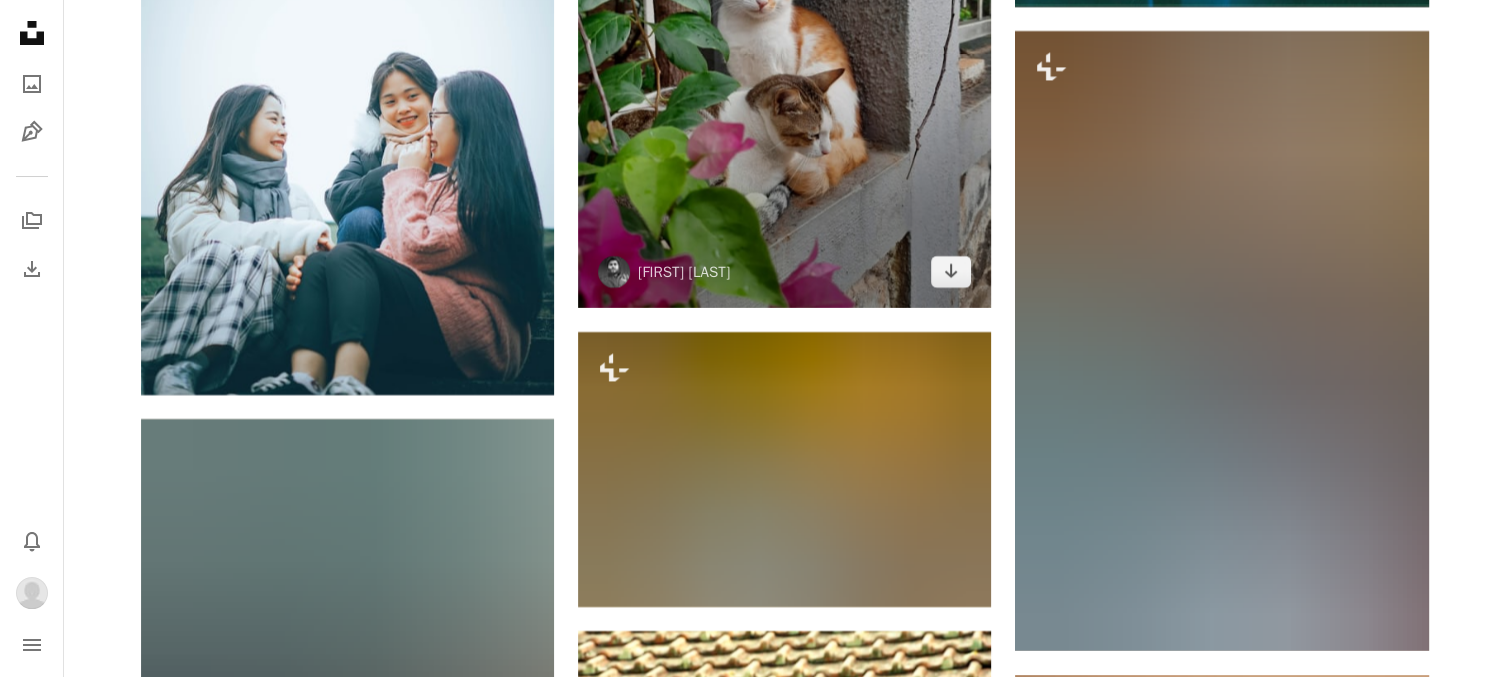 scroll, scrollTop: 7920, scrollLeft: 0, axis: vertical 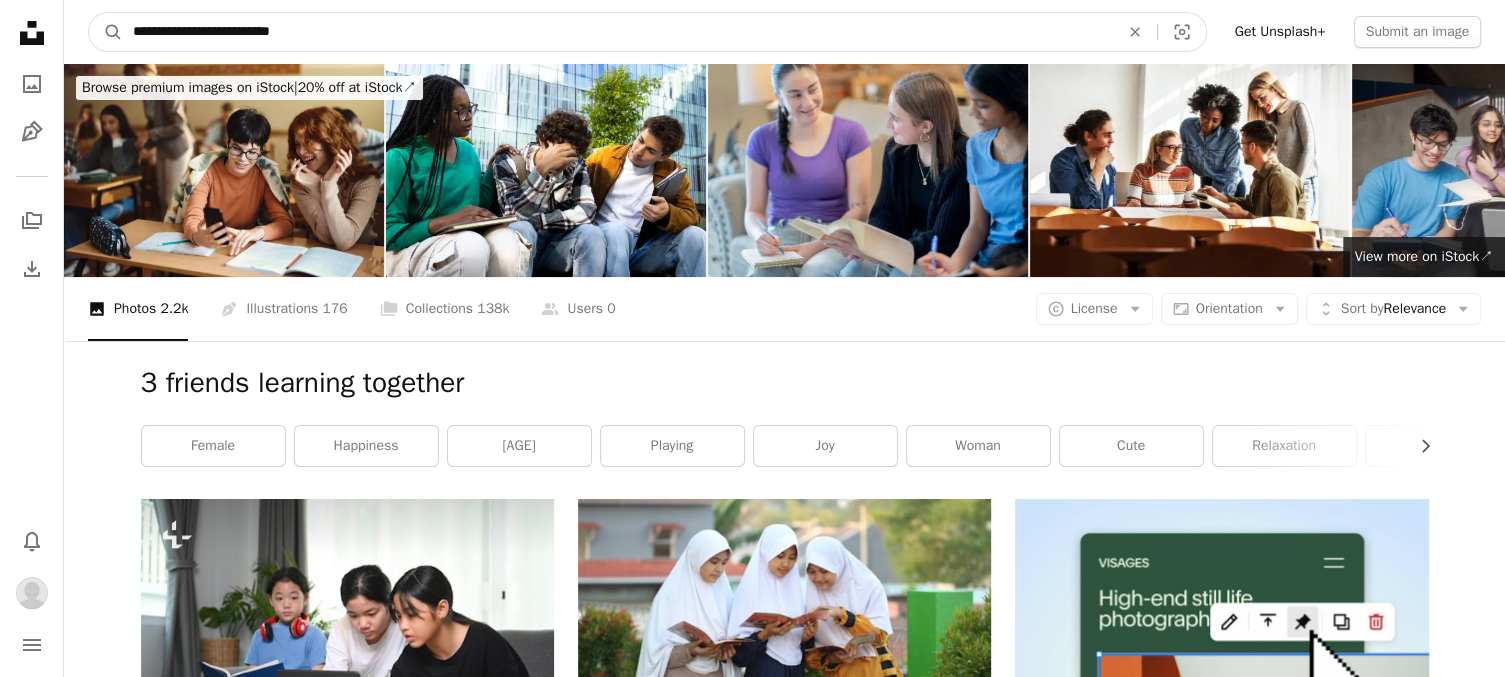 drag, startPoint x: 196, startPoint y: 37, endPoint x: 22, endPoint y: 19, distance: 174.92856 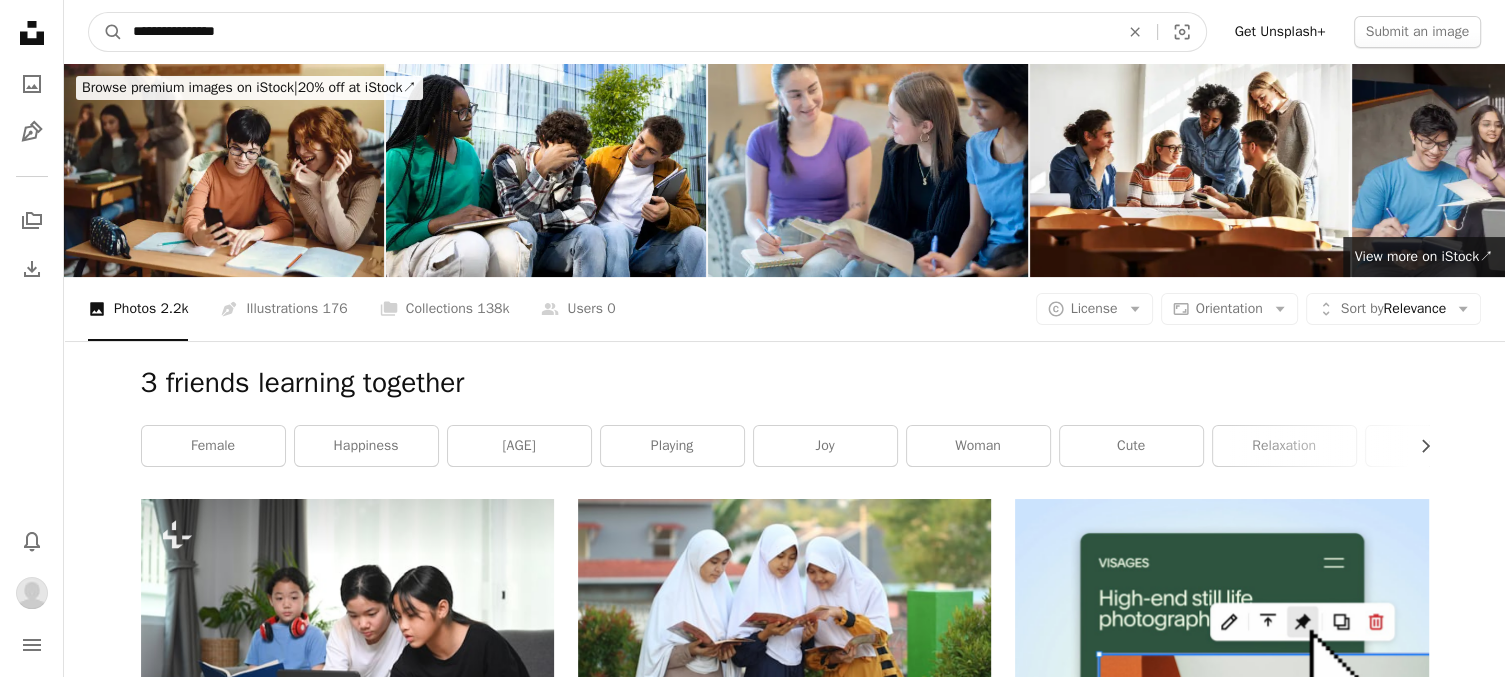 type on "**********" 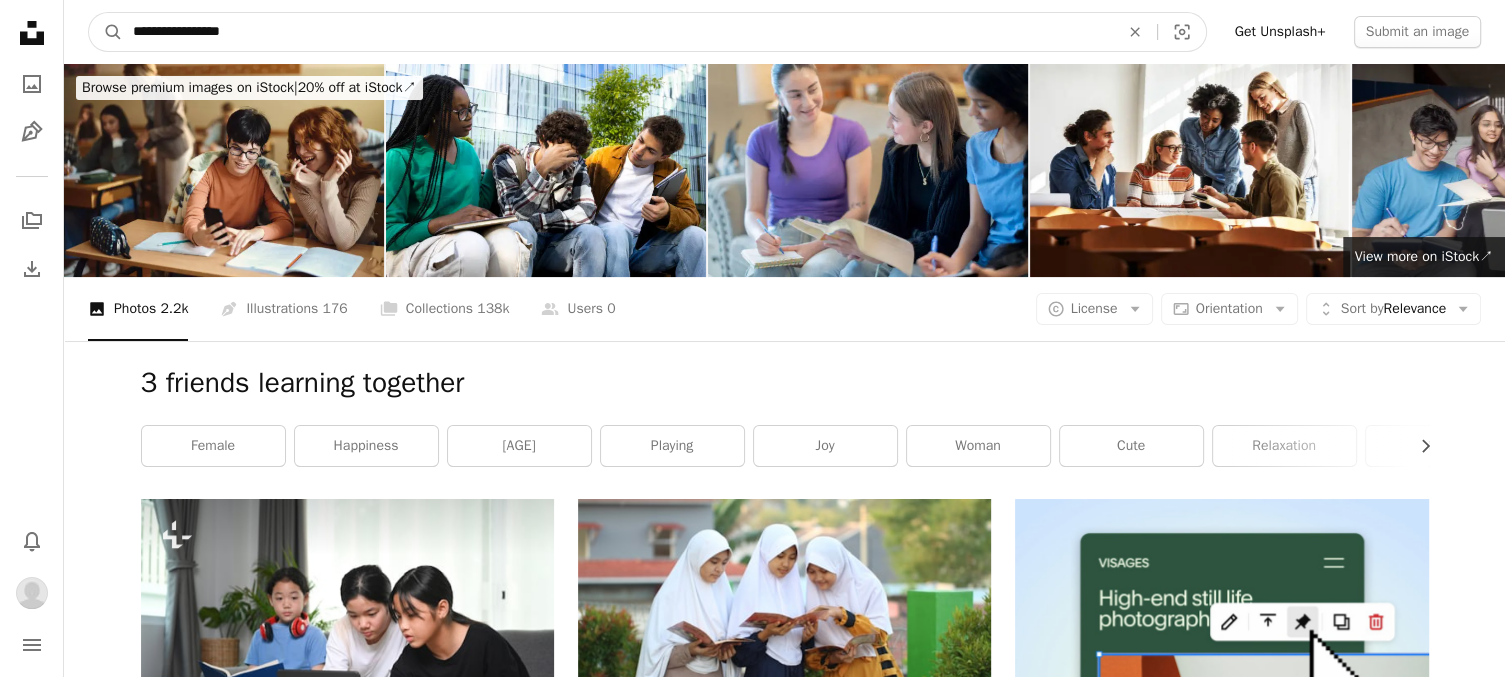 click on "A magnifying glass" at bounding box center [106, 32] 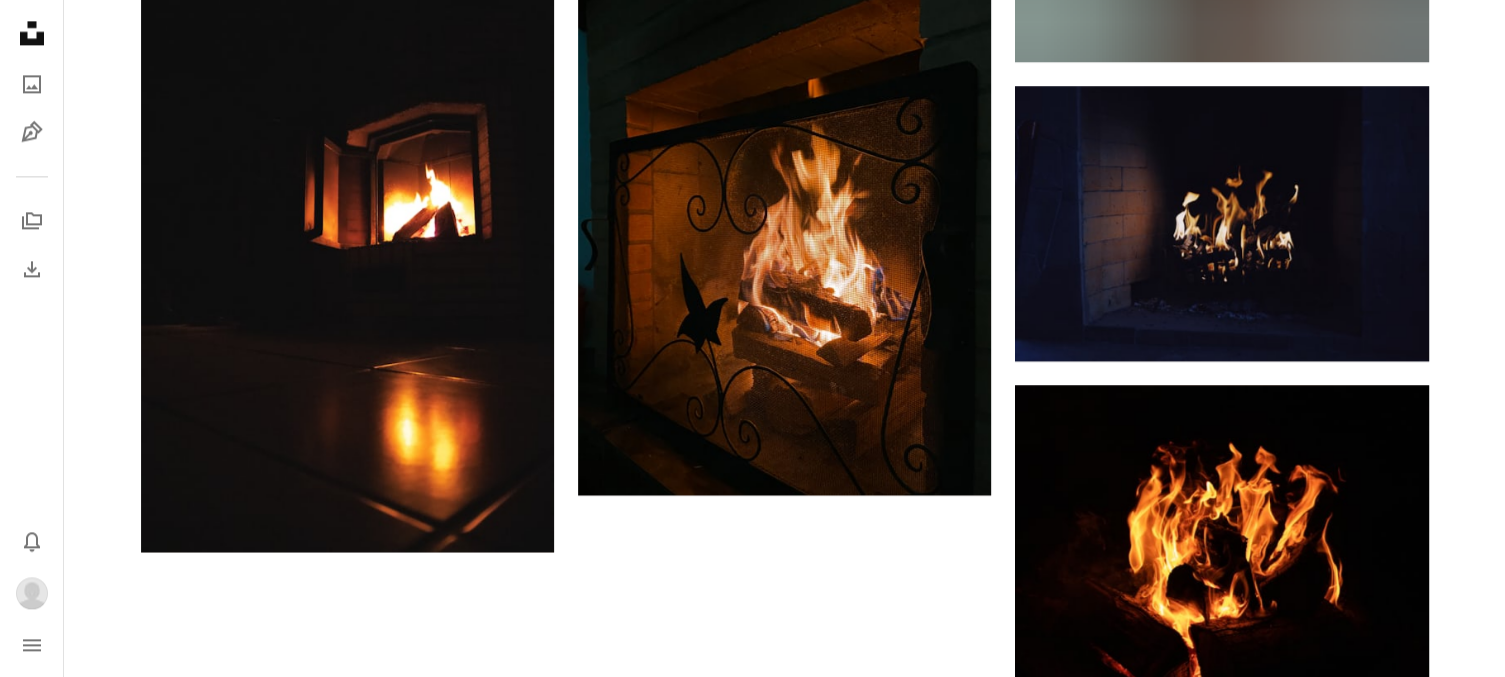 scroll, scrollTop: 3273, scrollLeft: 0, axis: vertical 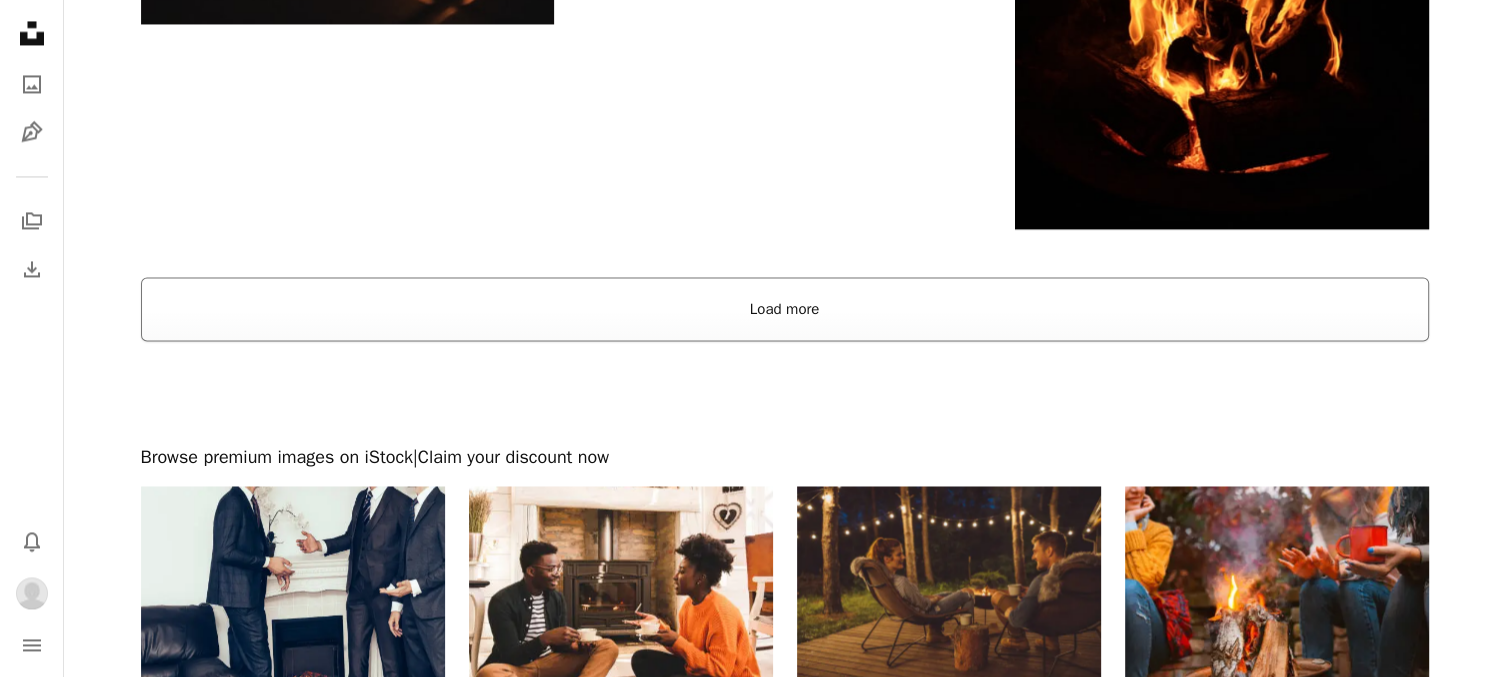 click on "Load more" at bounding box center [785, 309] 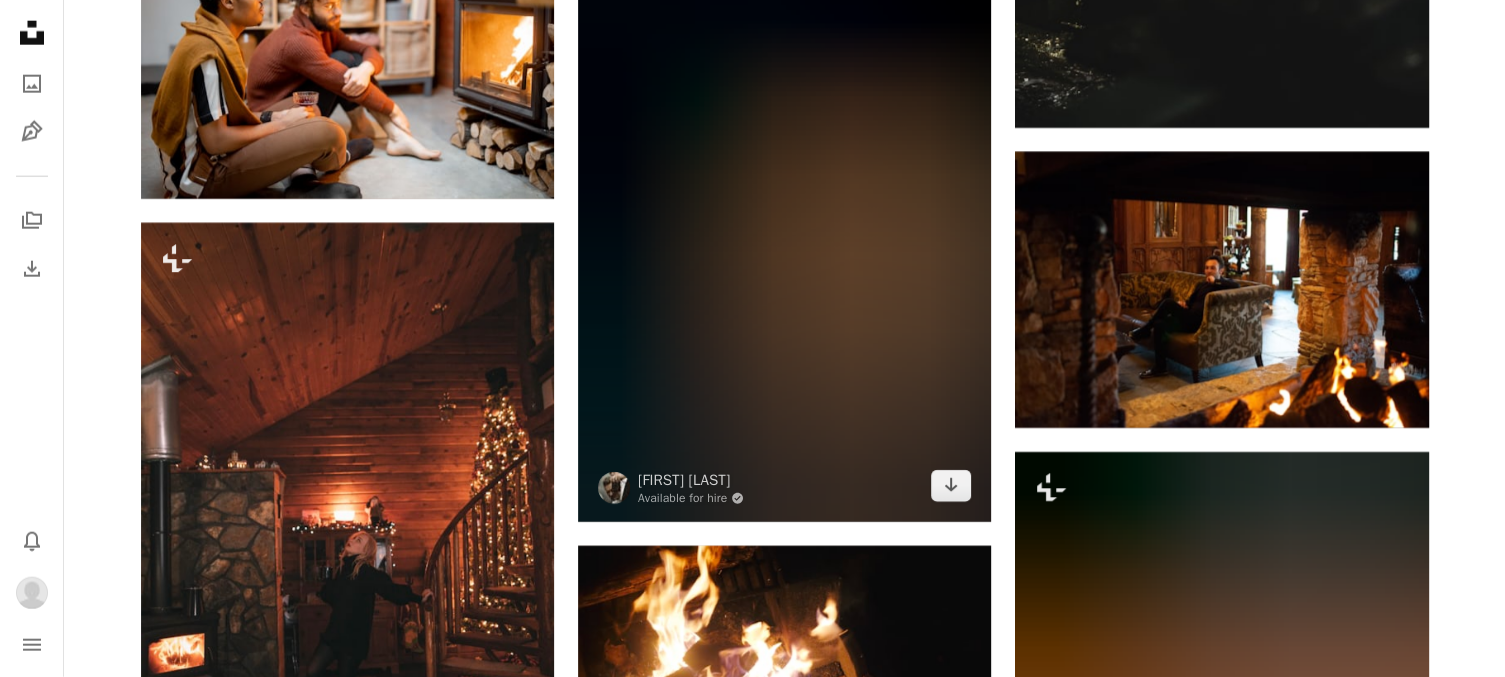 scroll, scrollTop: 13094, scrollLeft: 0, axis: vertical 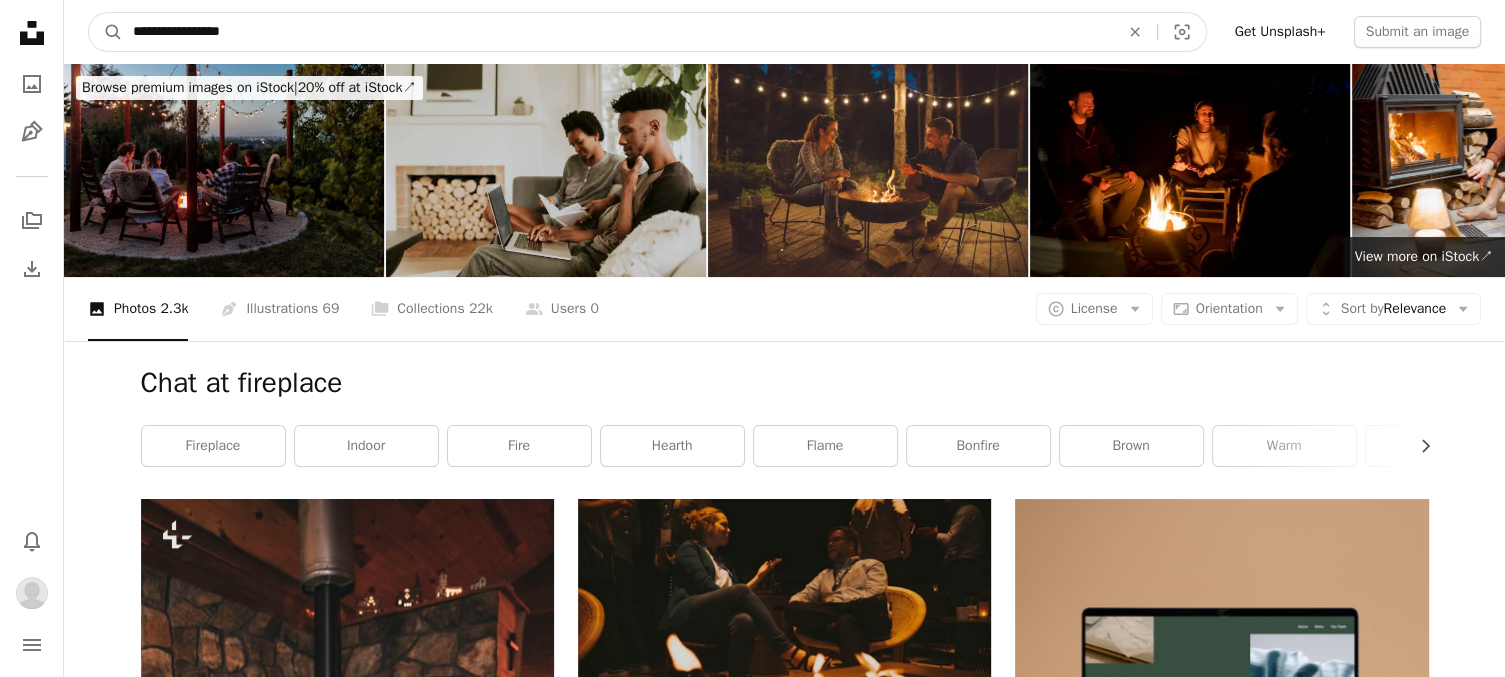 drag, startPoint x: 159, startPoint y: 30, endPoint x: 93, endPoint y: 34, distance: 66.1211 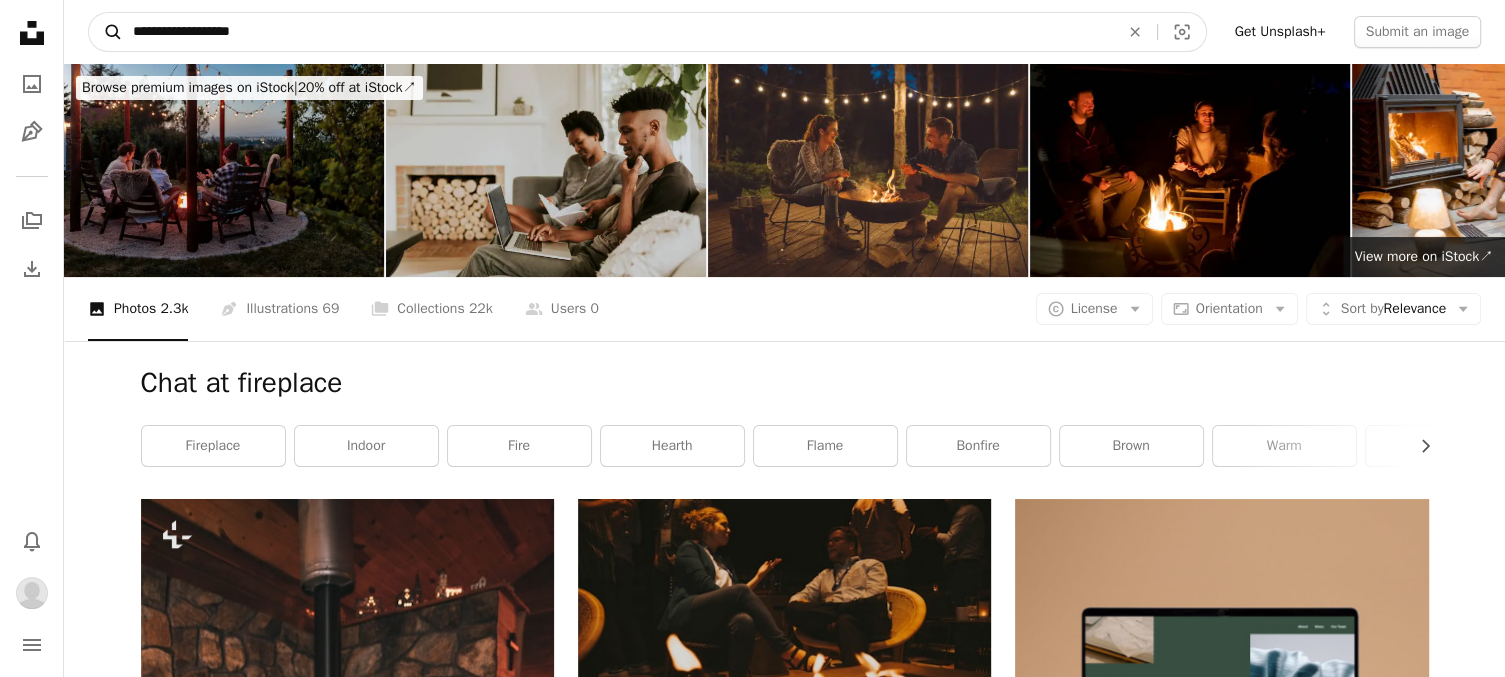 type on "**********" 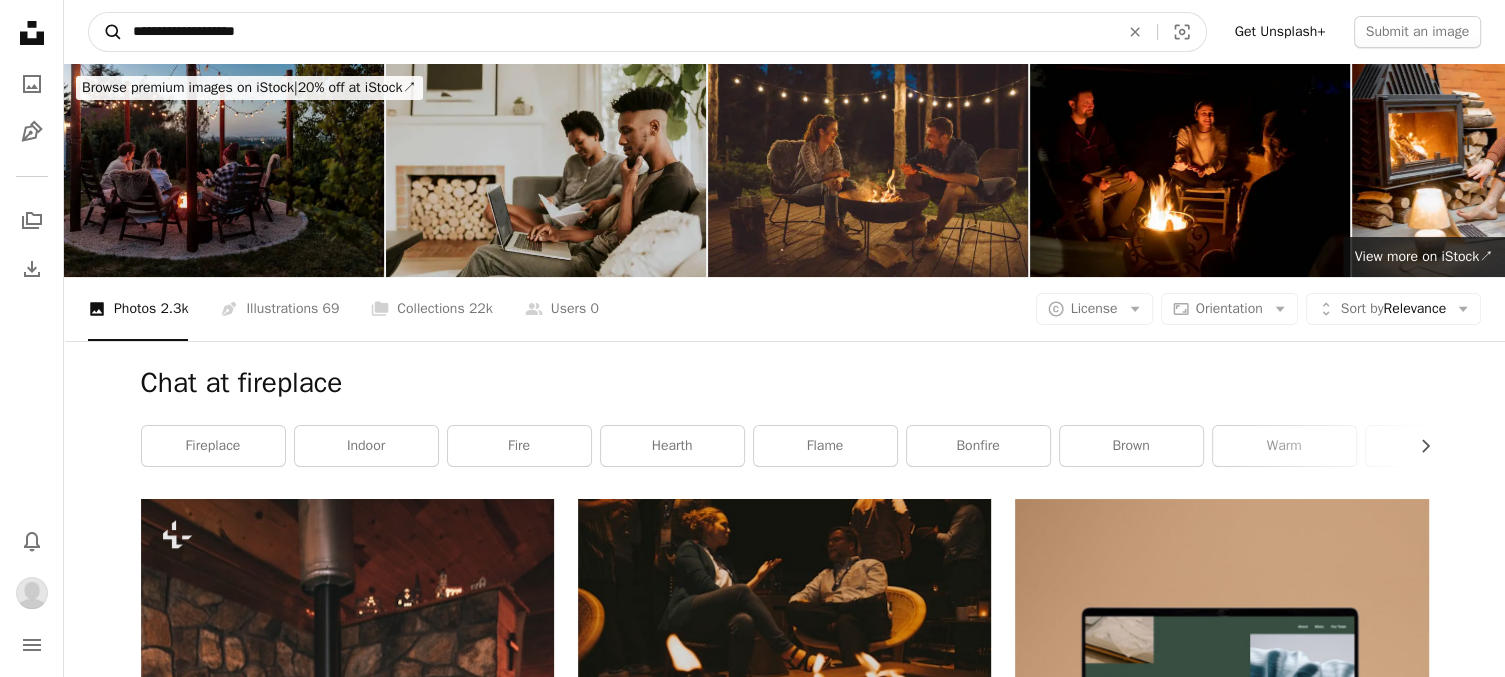 click on "A magnifying glass" at bounding box center [106, 32] 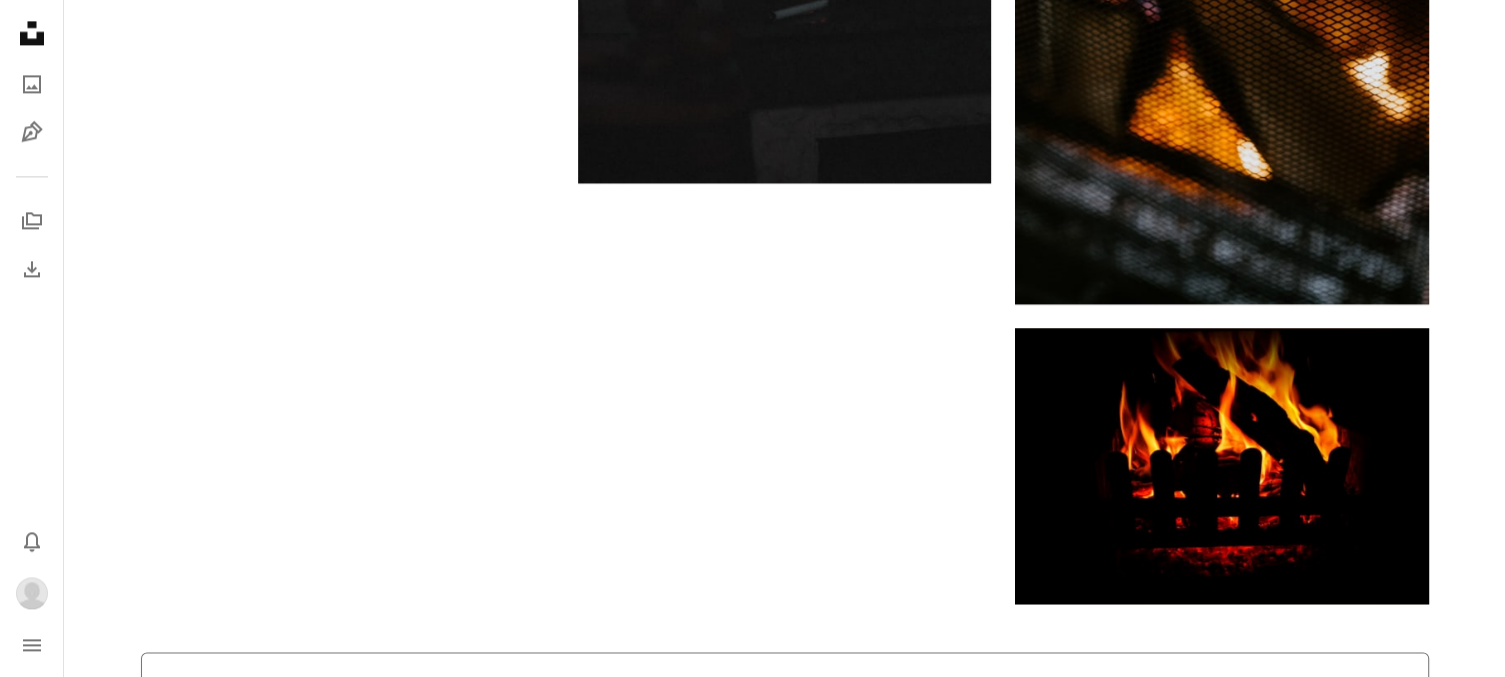 scroll, scrollTop: 3273, scrollLeft: 0, axis: vertical 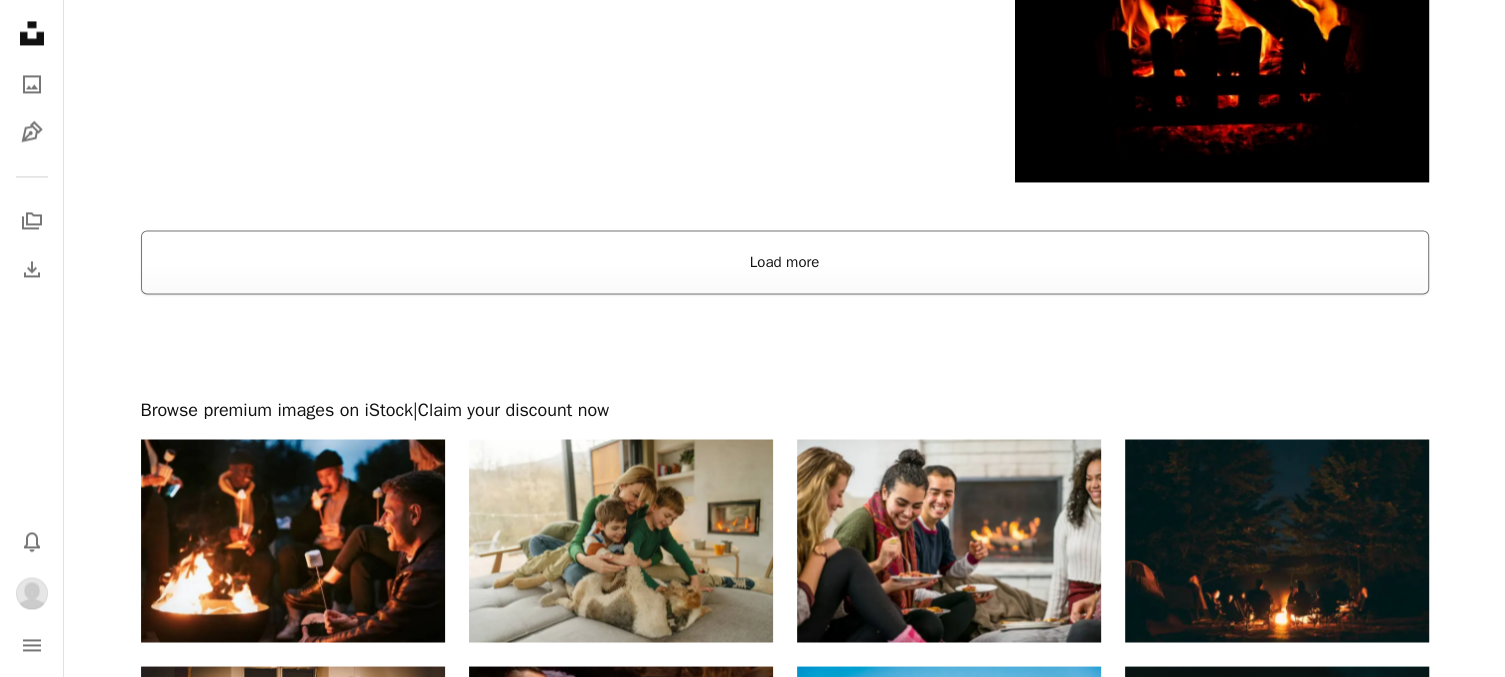 click on "Load more" at bounding box center (785, 262) 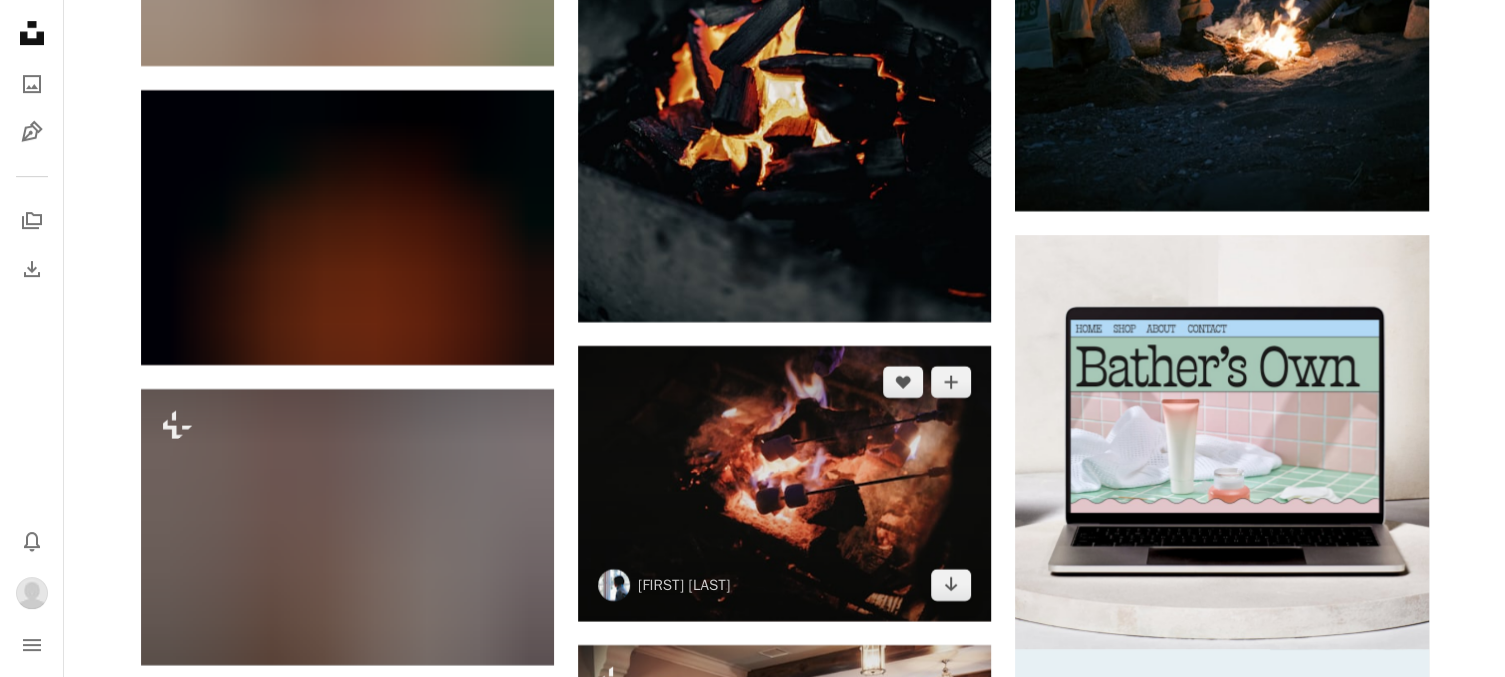 scroll, scrollTop: 8553, scrollLeft: 0, axis: vertical 